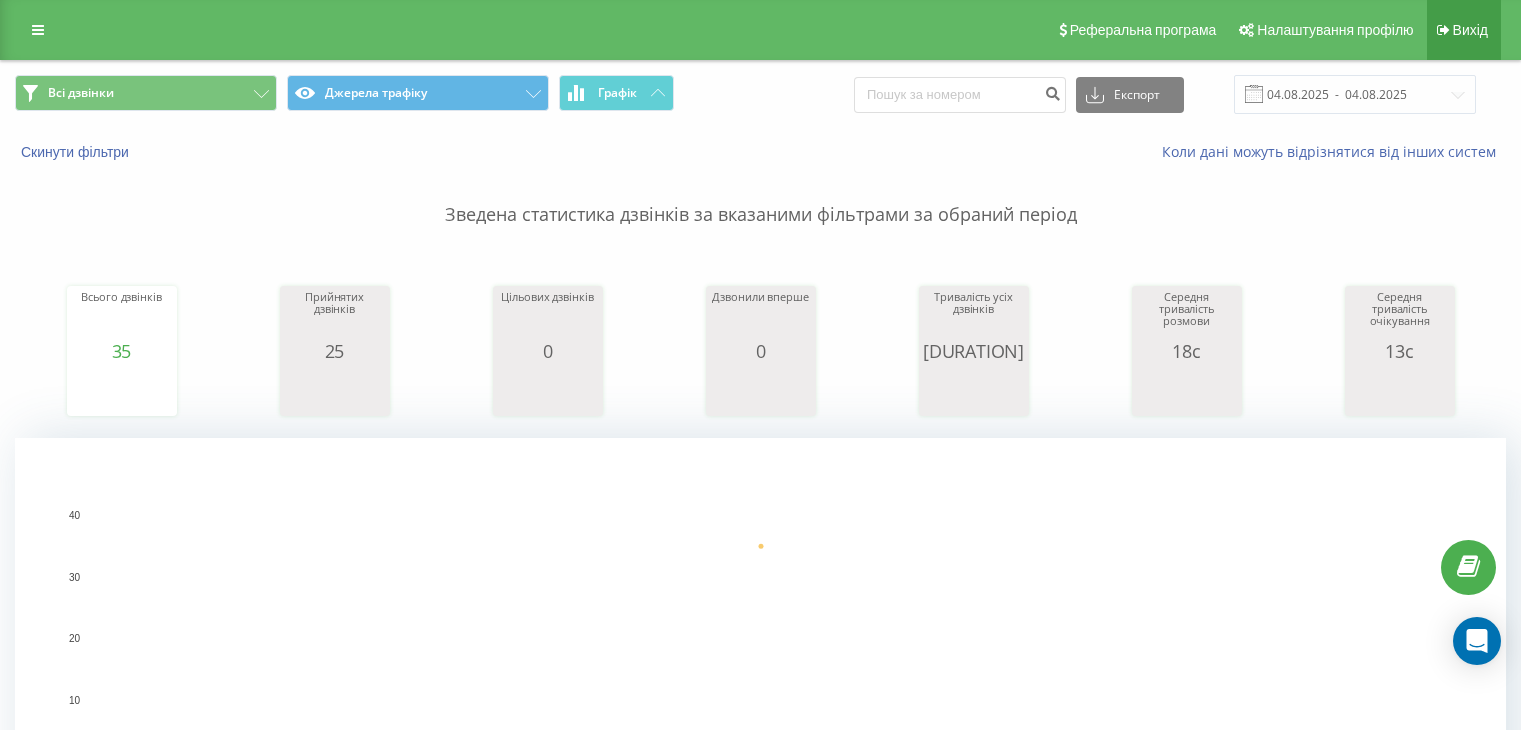 scroll, scrollTop: 0, scrollLeft: 0, axis: both 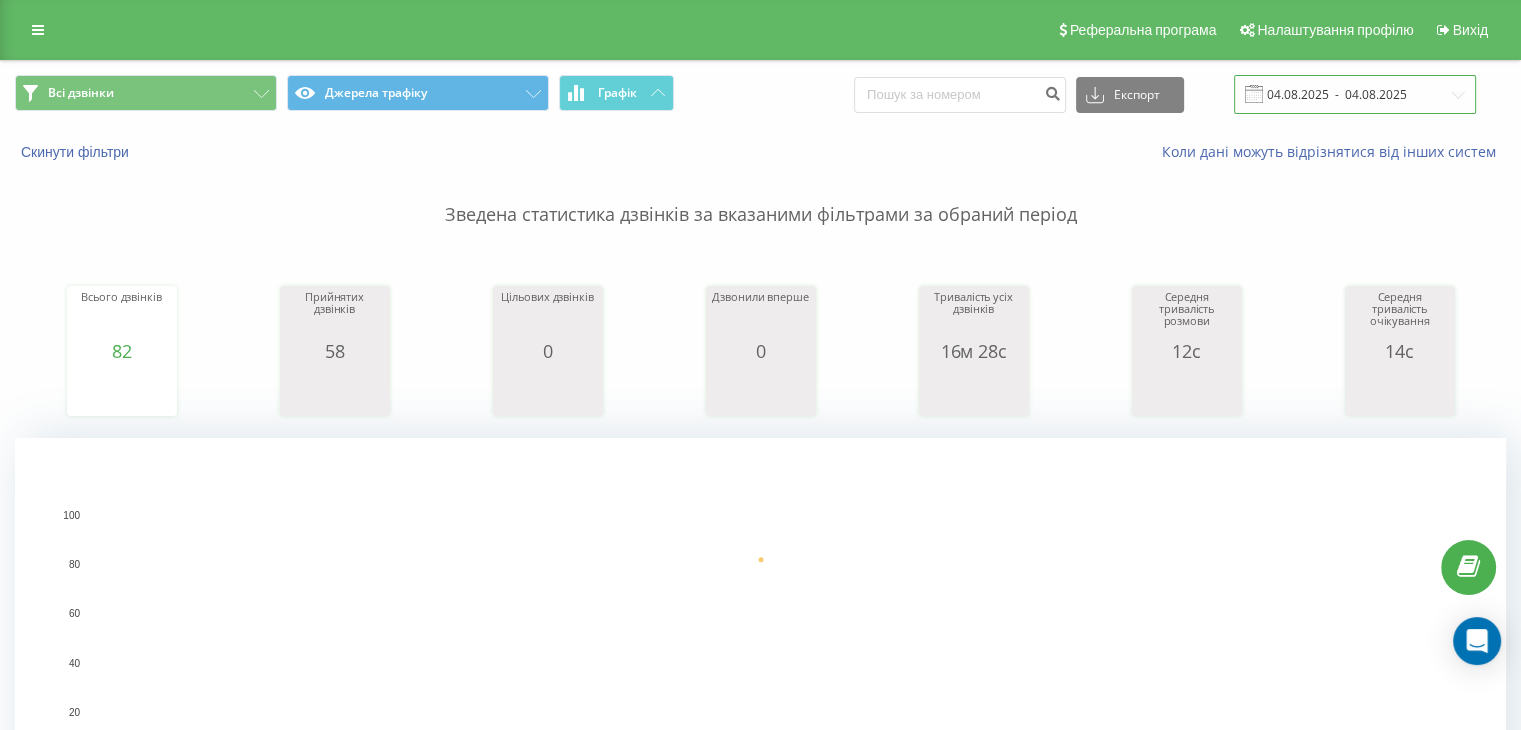 click on "04.08.2025  -  04.08.2025" at bounding box center (1355, 94) 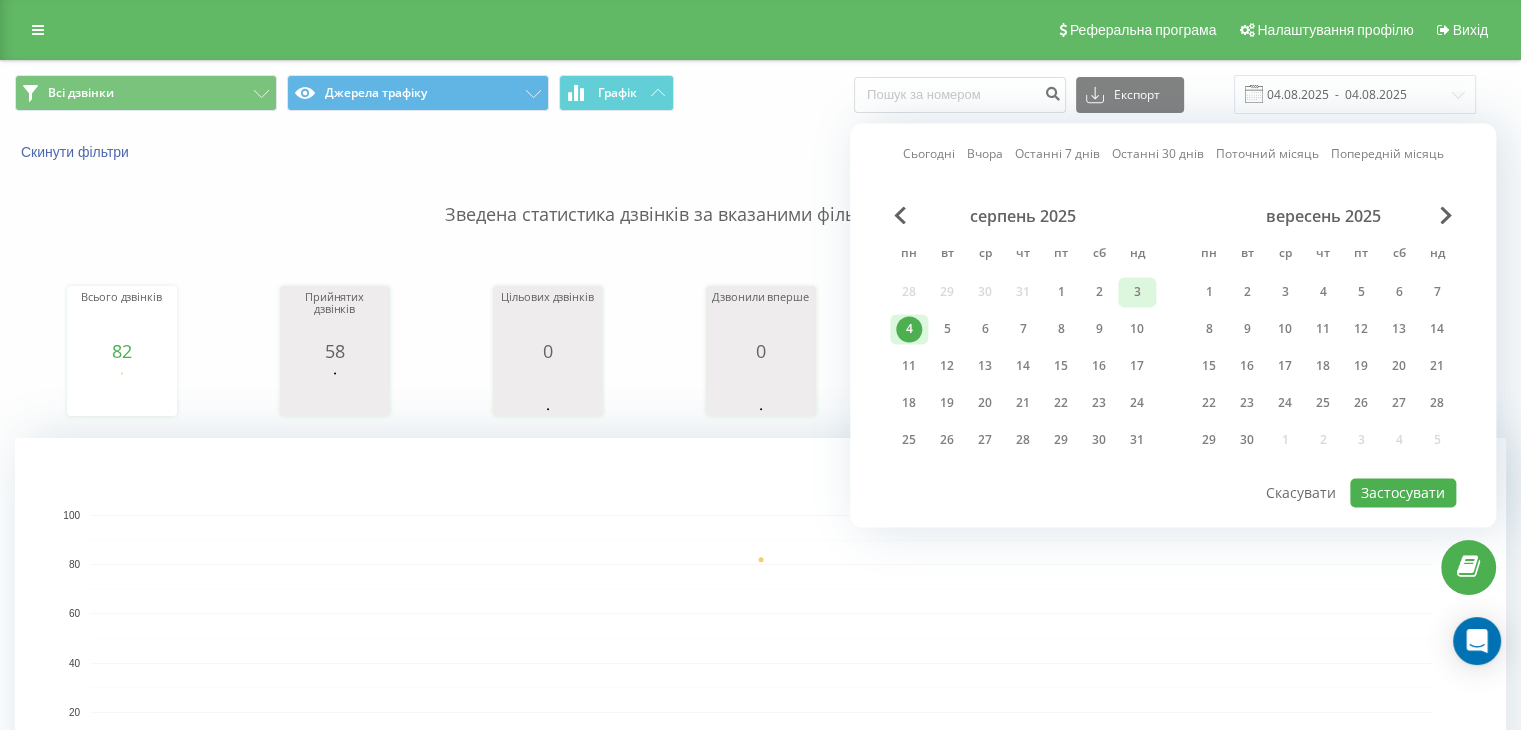 click on "3" at bounding box center (1137, 292) 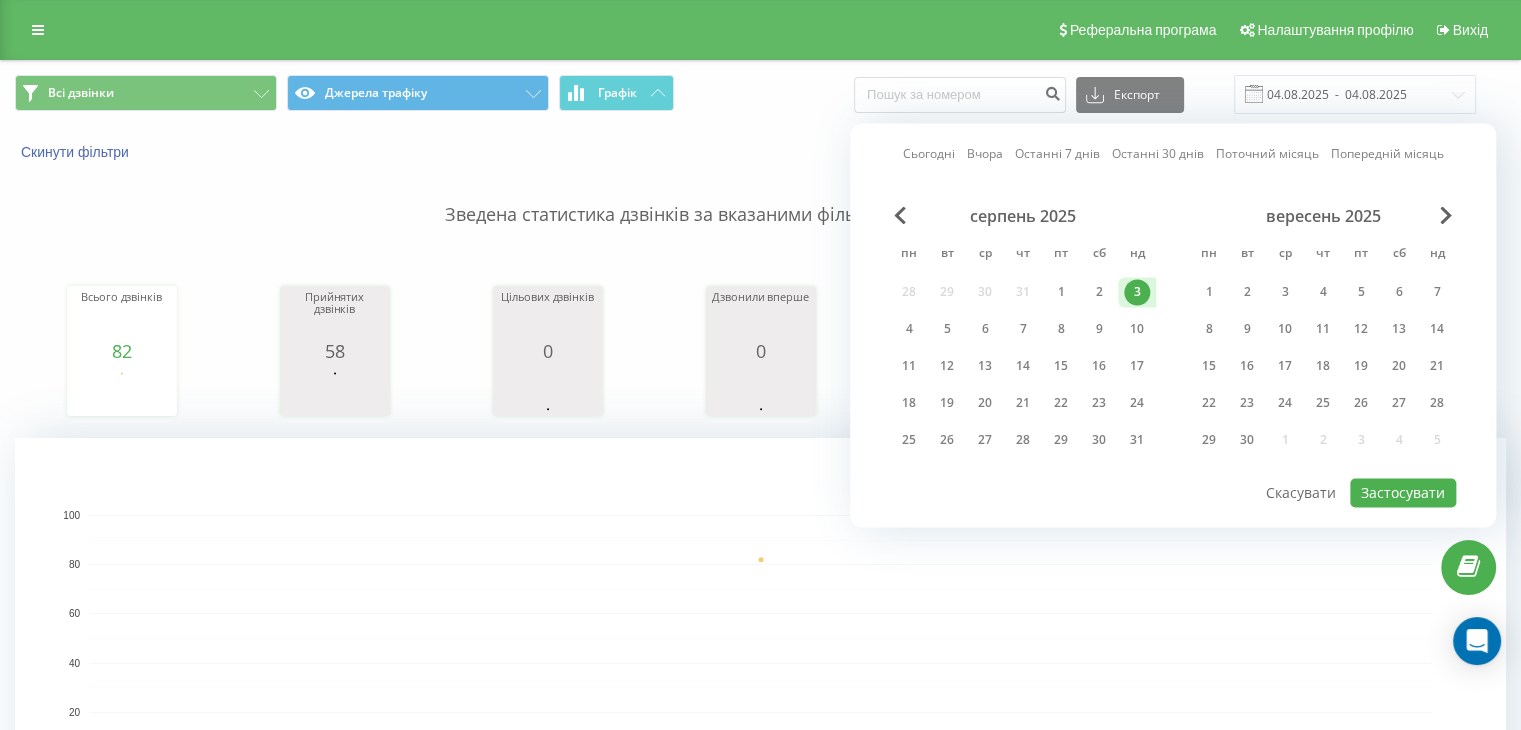 click on "3" at bounding box center [1137, 292] 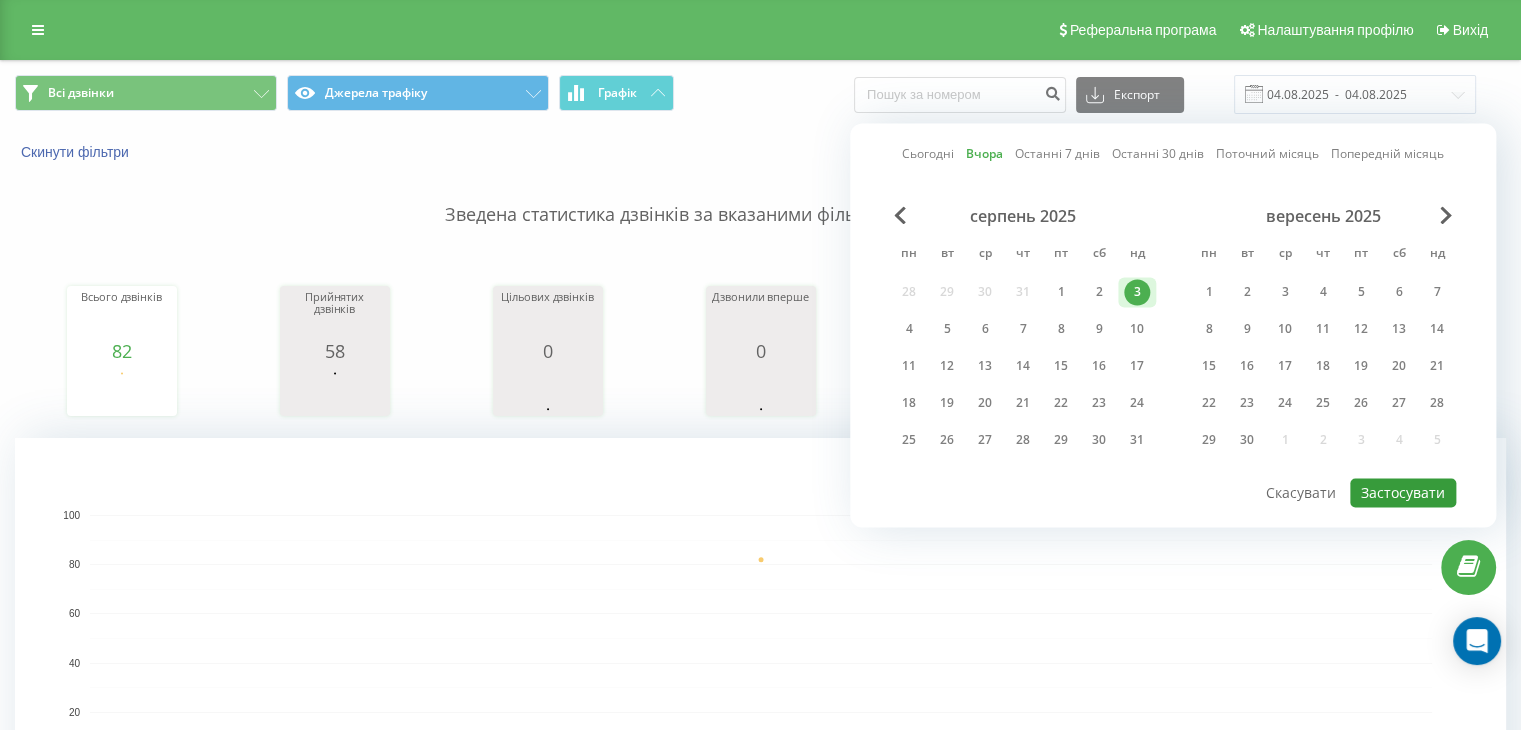 click on "Застосувати" at bounding box center [1403, 492] 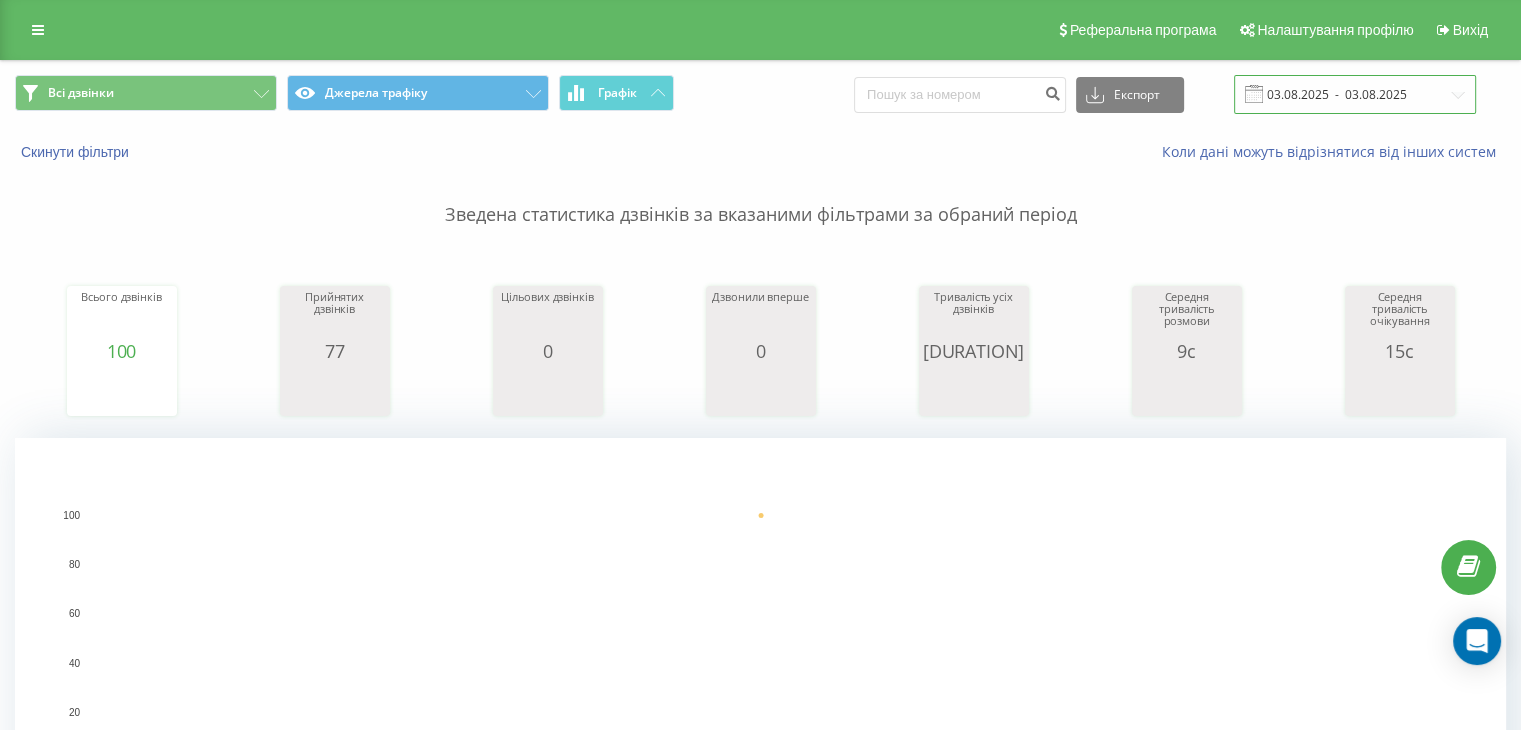 click on "03.08.2025  -  03.08.2025" at bounding box center (1355, 94) 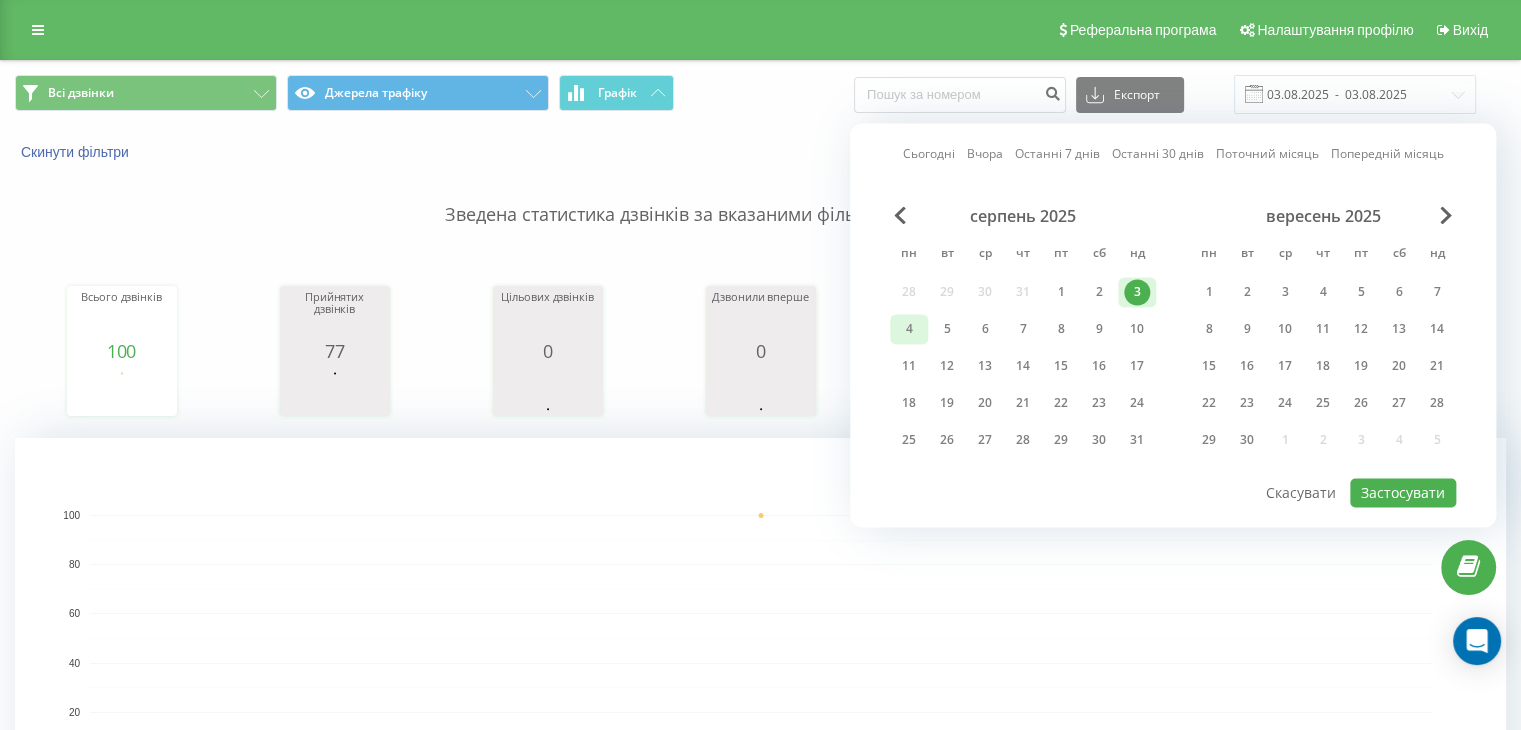 click on "4" at bounding box center (909, 329) 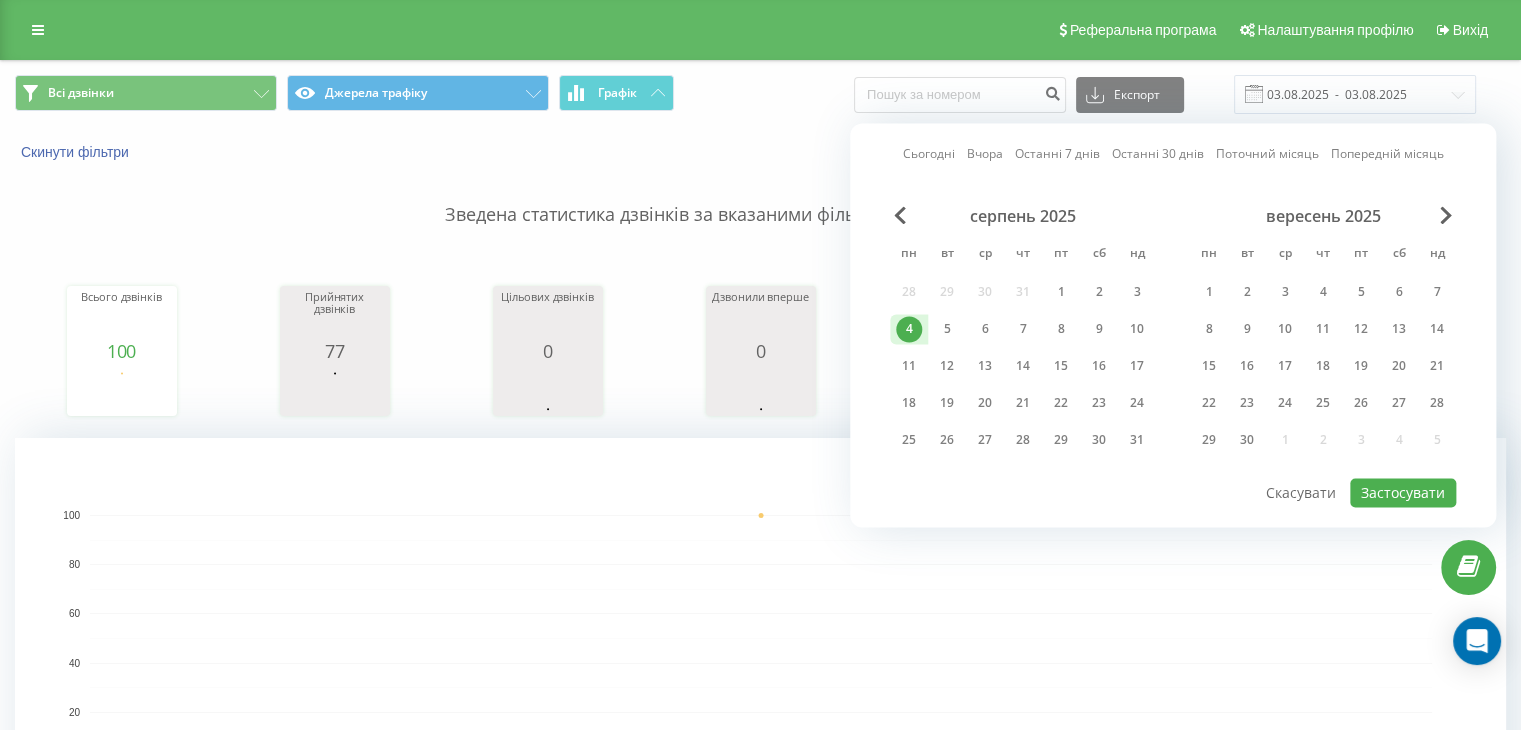 click on "4" at bounding box center (909, 329) 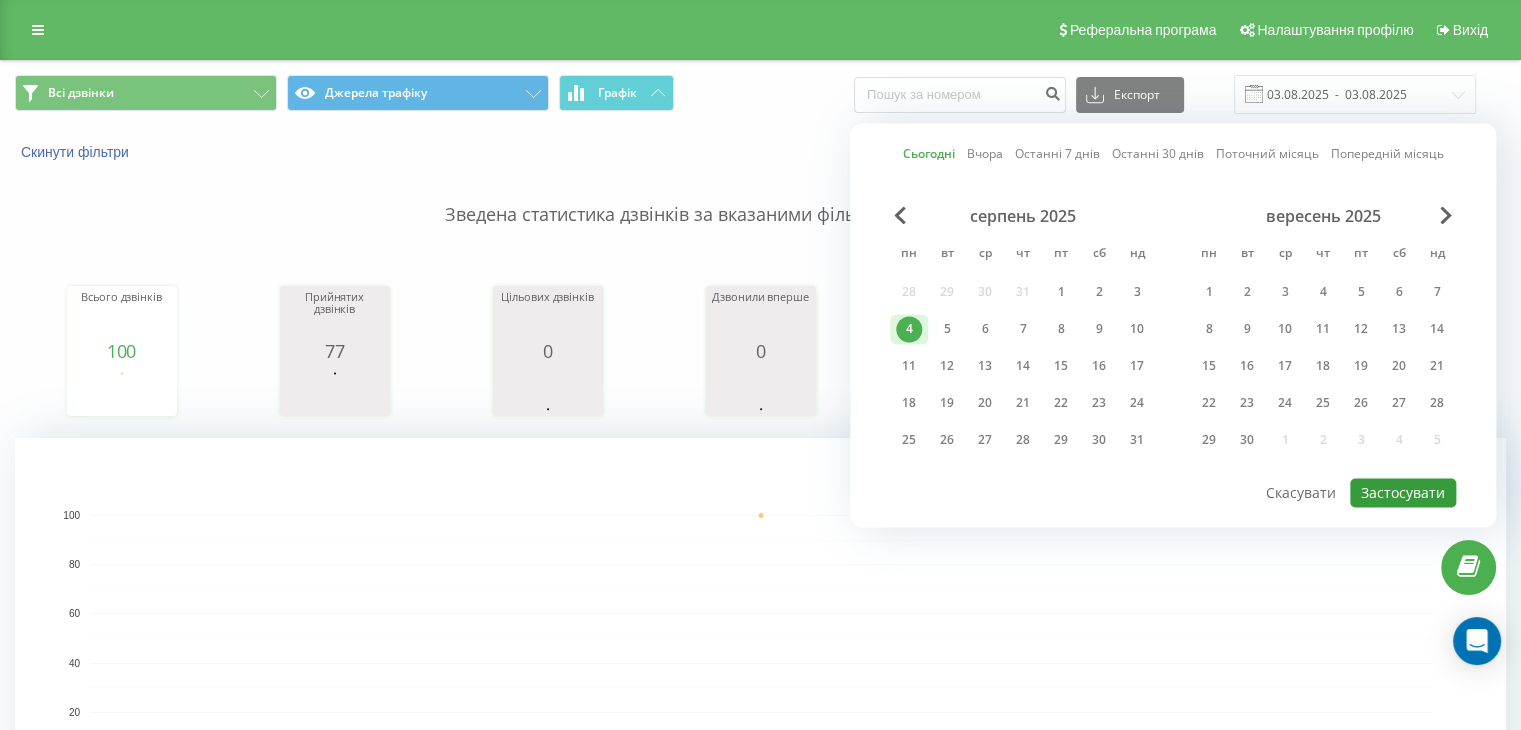 click on "Застосувати" at bounding box center [1403, 492] 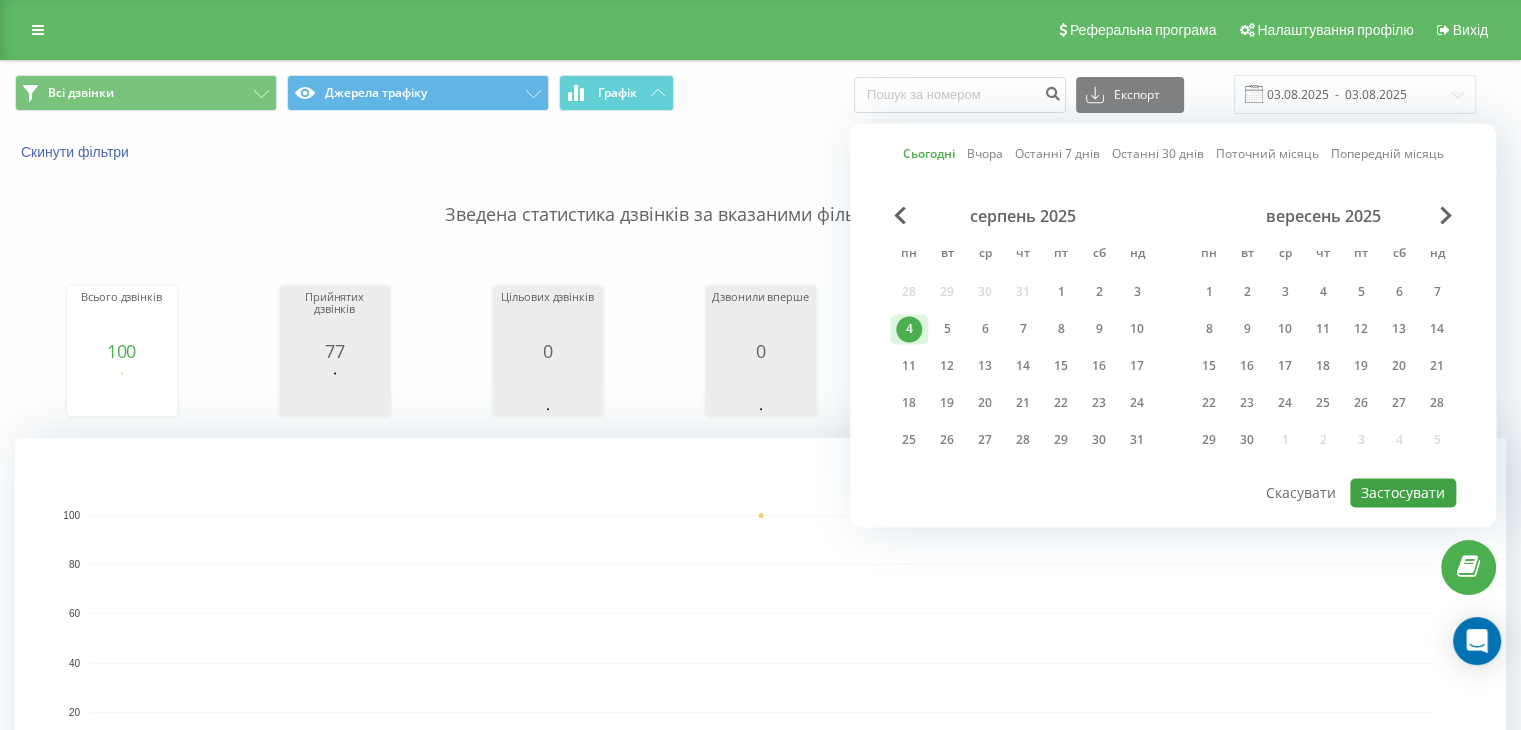 type on "04.08.2025  -  04.08.2025" 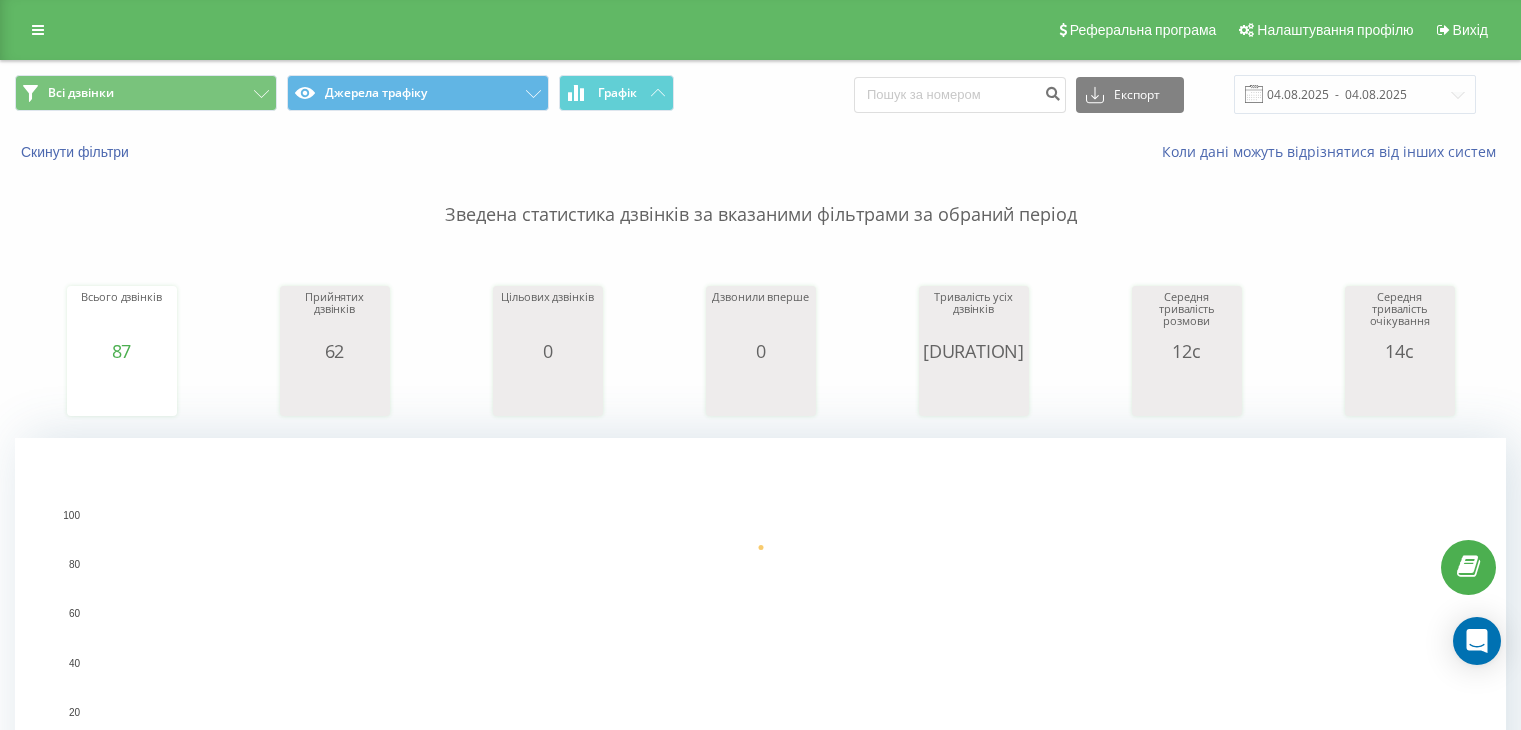 scroll, scrollTop: 0, scrollLeft: 0, axis: both 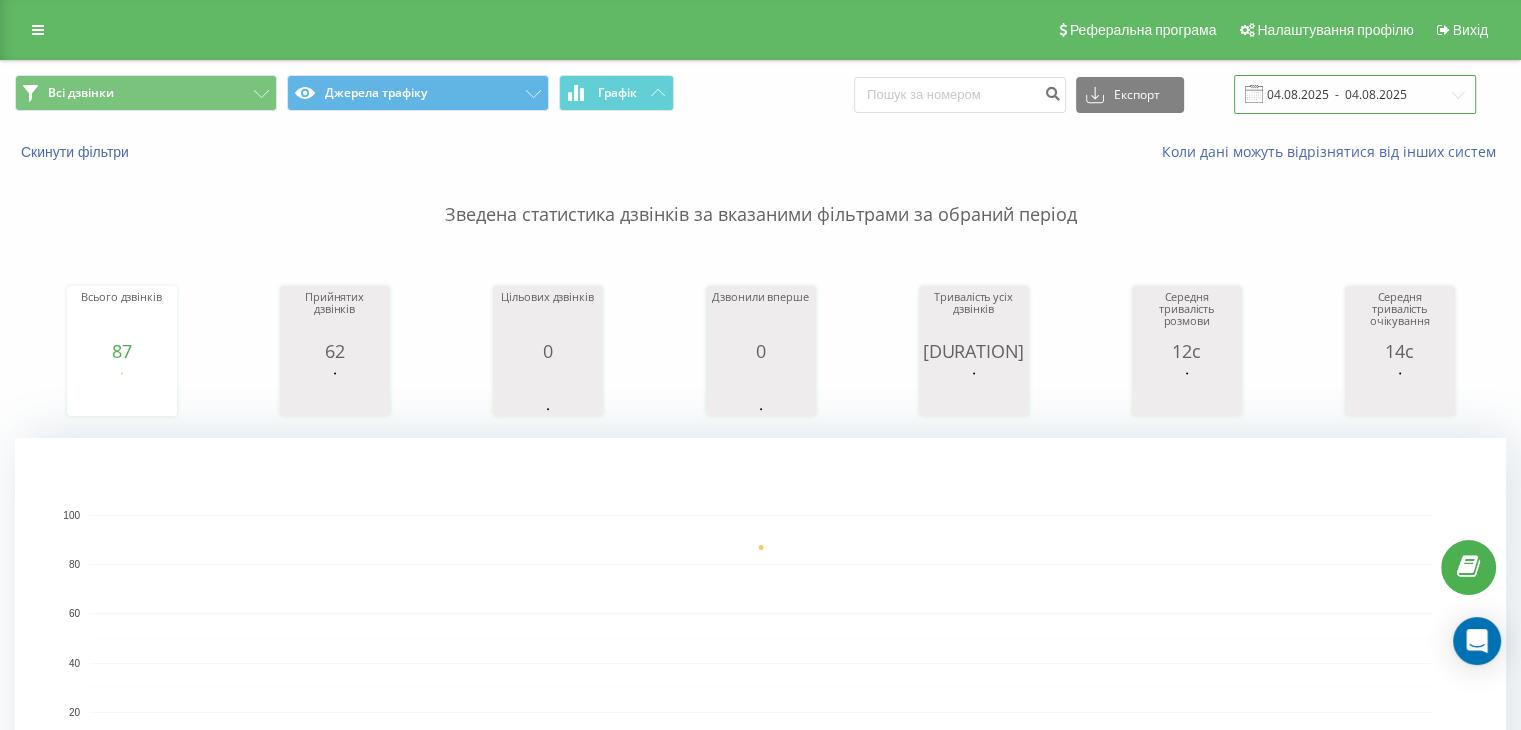 click on "04.08.2025  -  04.08.2025" at bounding box center [1355, 94] 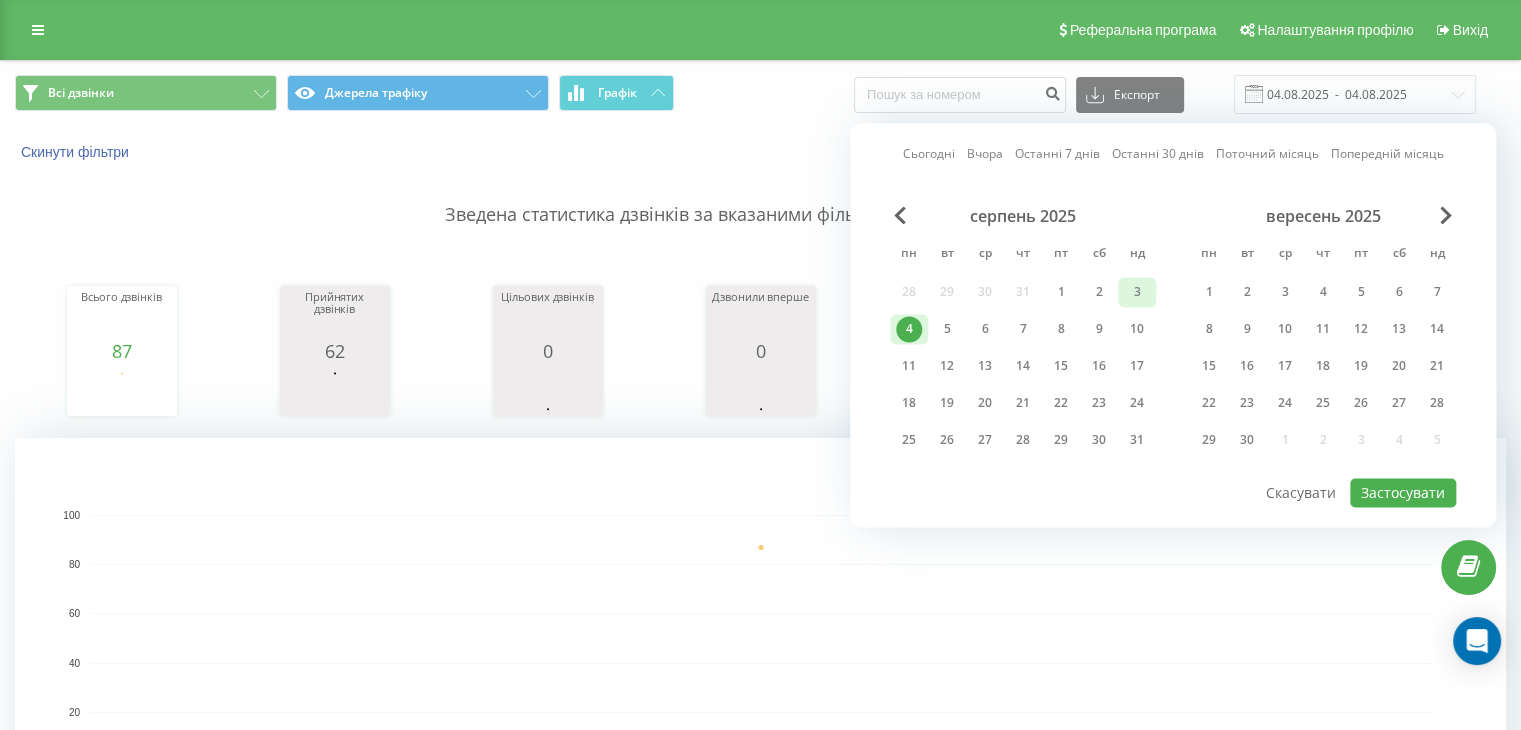 click on "3" at bounding box center [1137, 292] 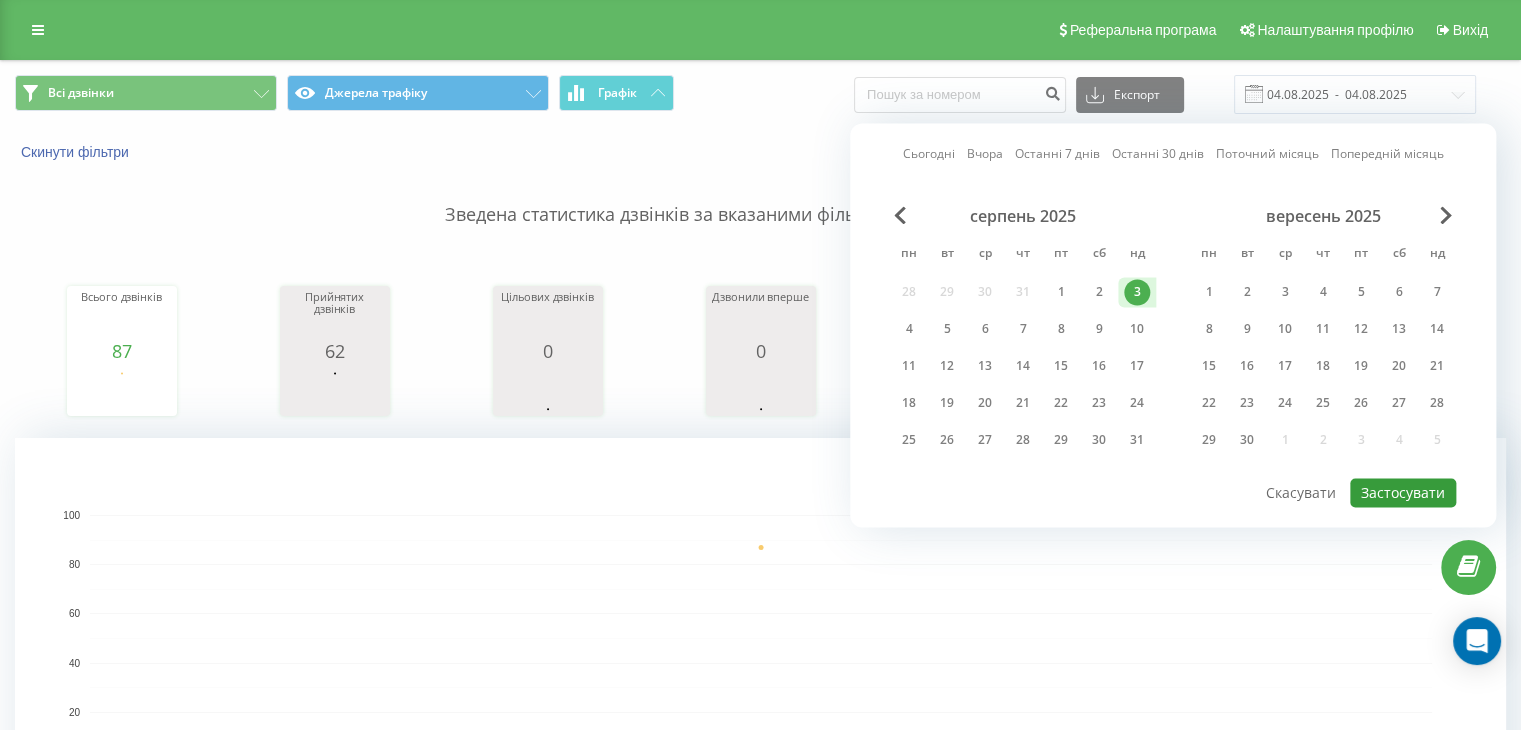 click on "Застосувати" at bounding box center [1403, 492] 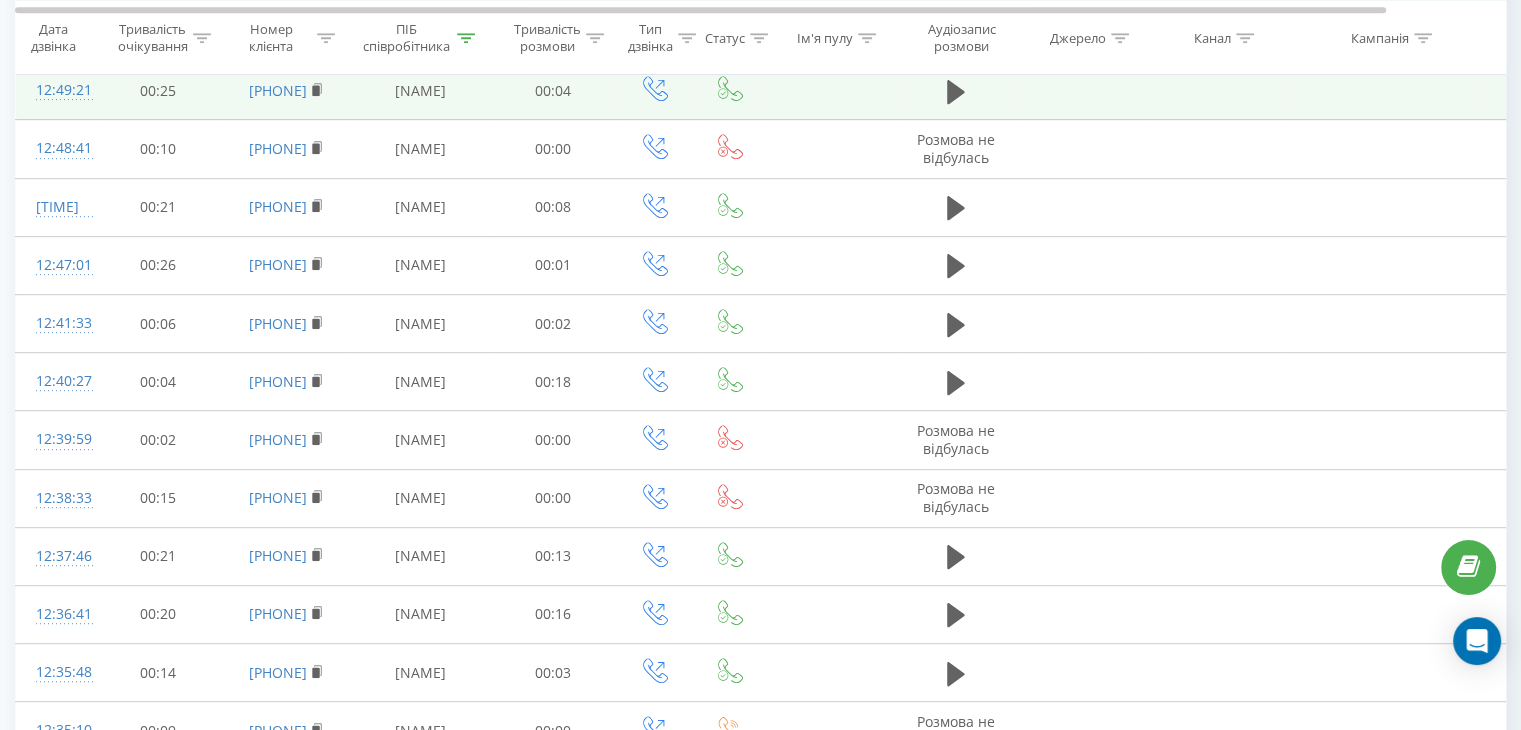 scroll, scrollTop: 1000, scrollLeft: 0, axis: vertical 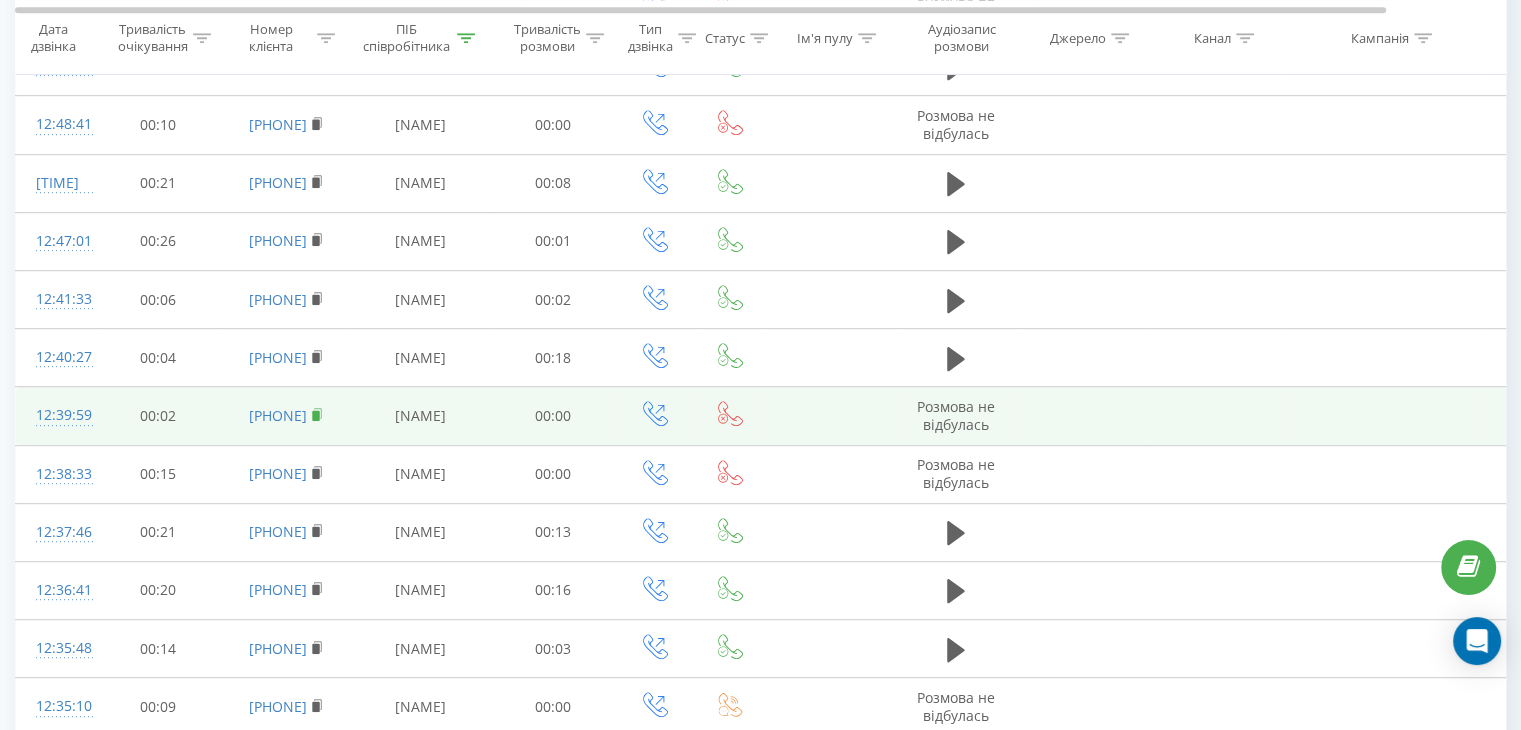 click 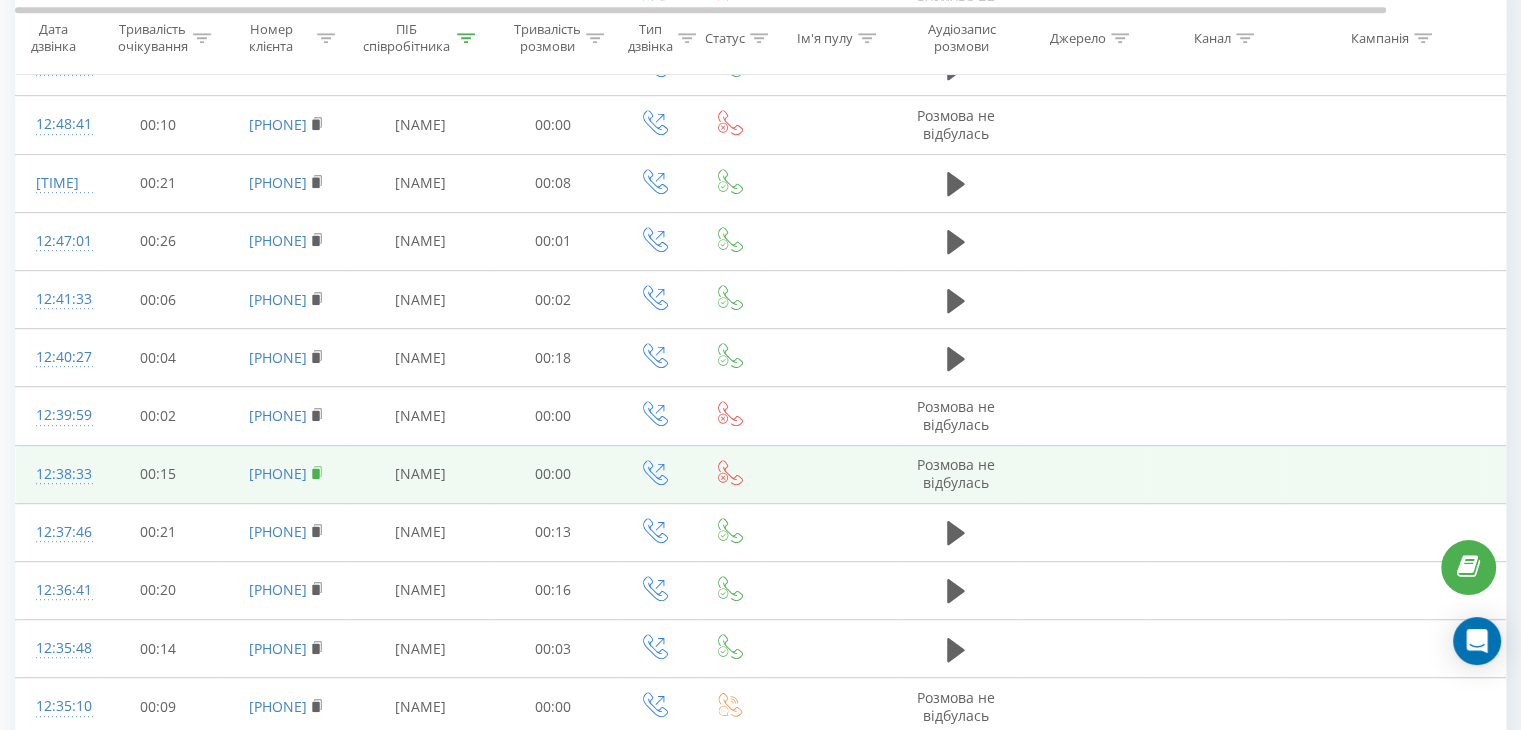 click 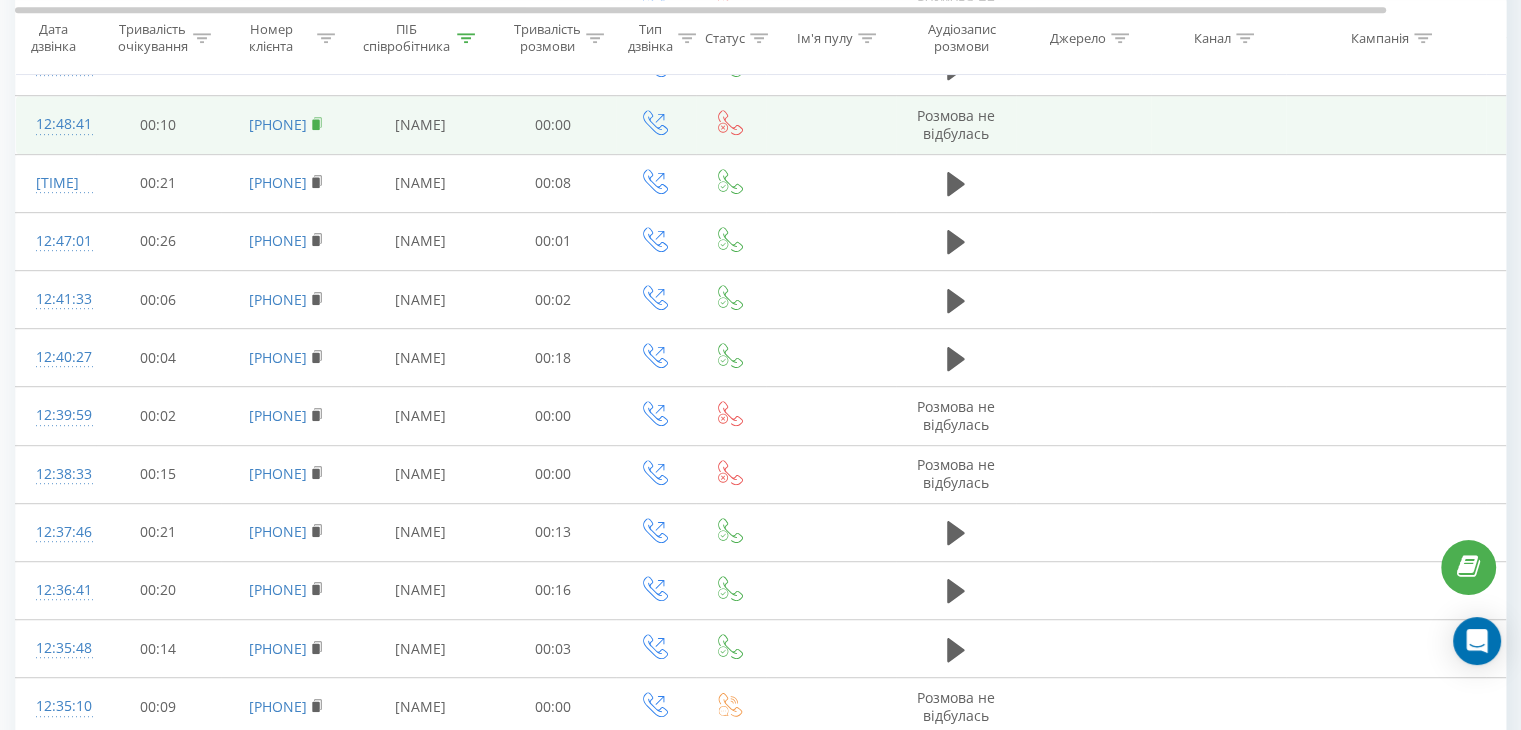 click on "61423460331" at bounding box center [286, 125] 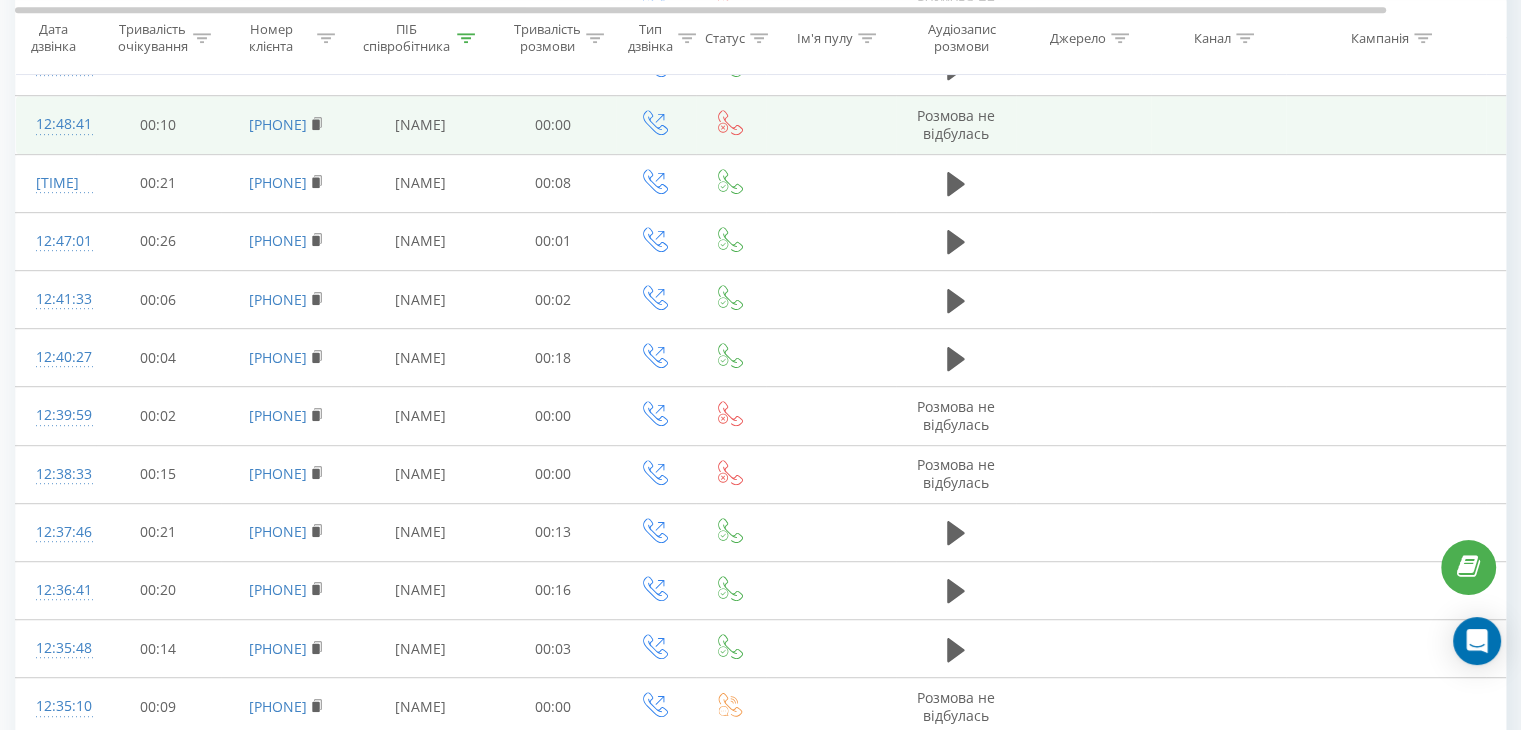 click on "61423460331" at bounding box center (286, 125) 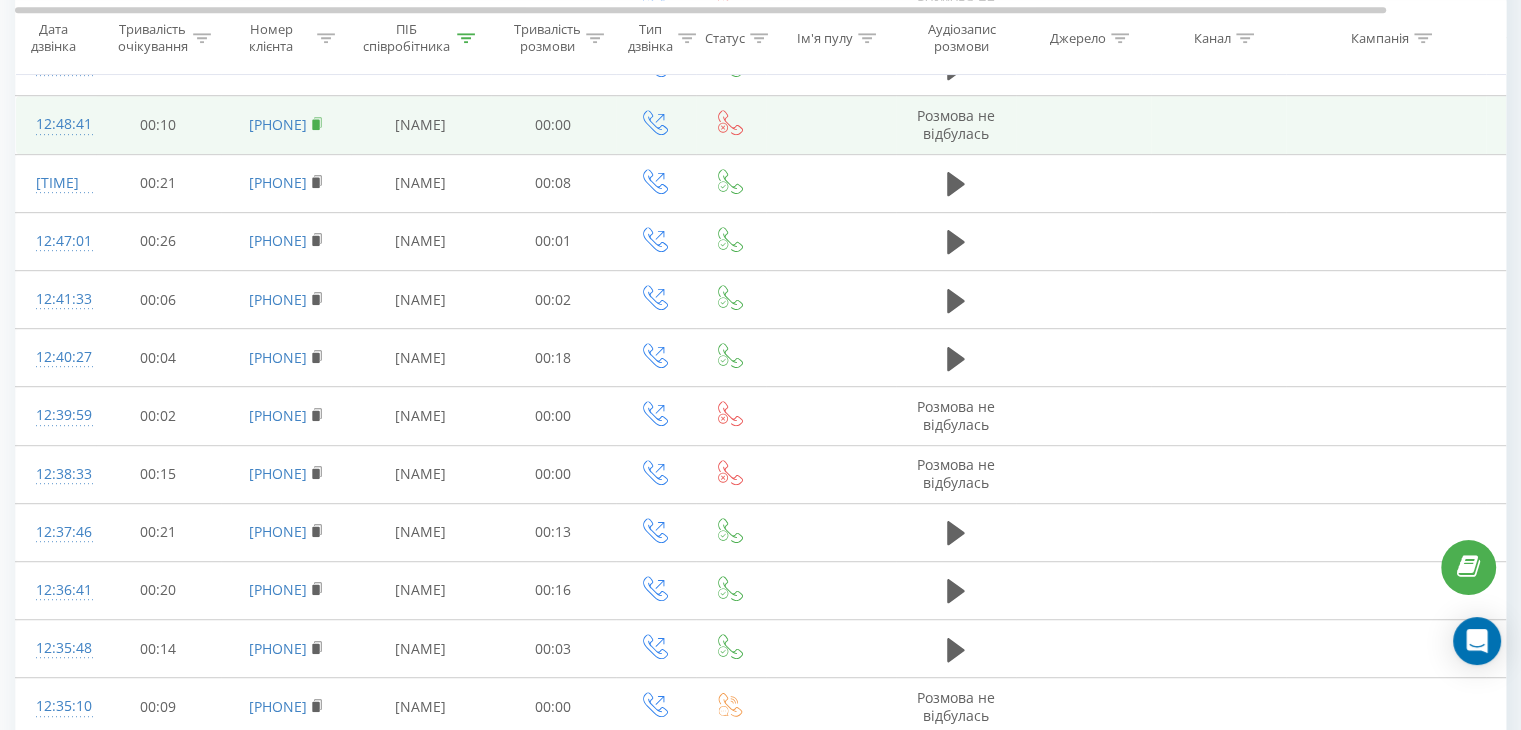 click 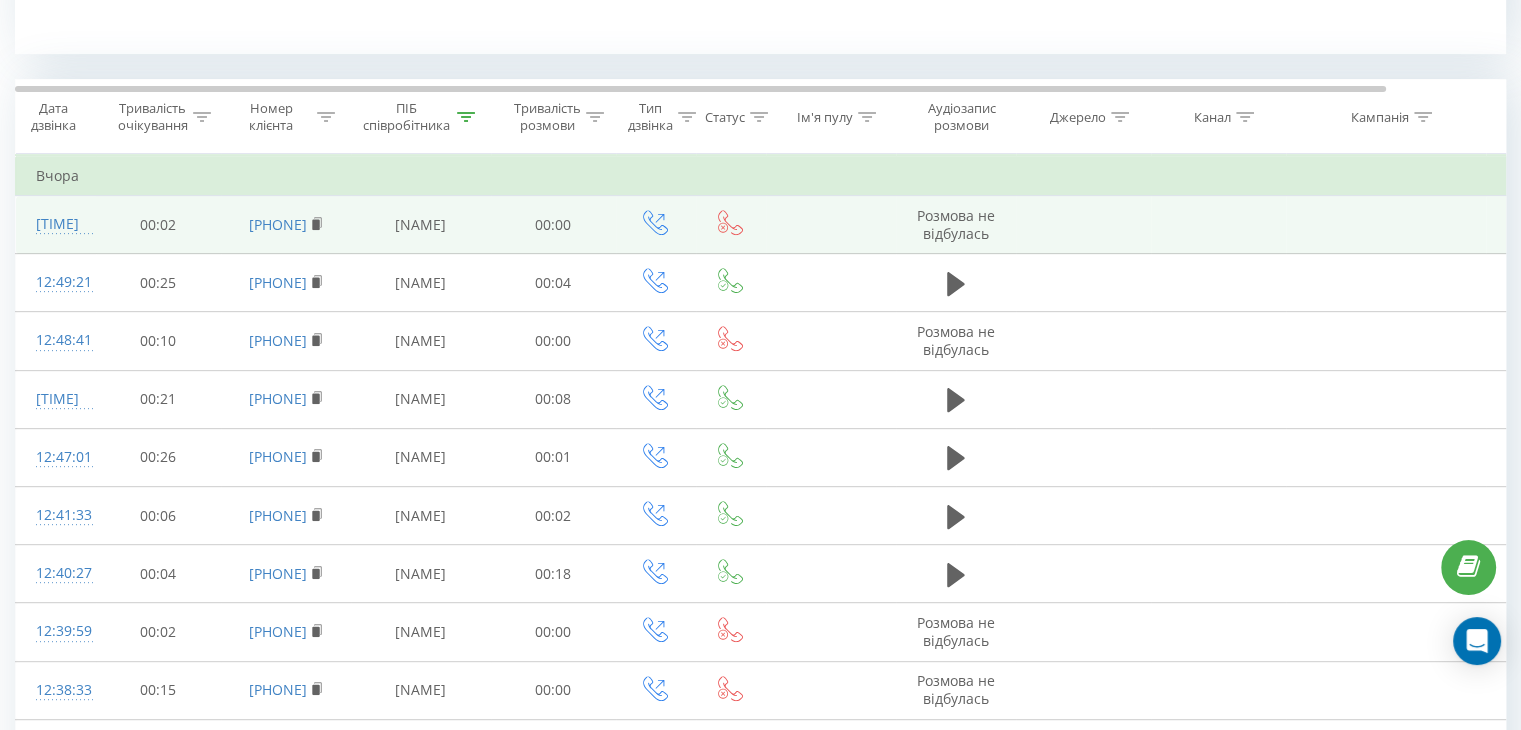 scroll, scrollTop: 800, scrollLeft: 0, axis: vertical 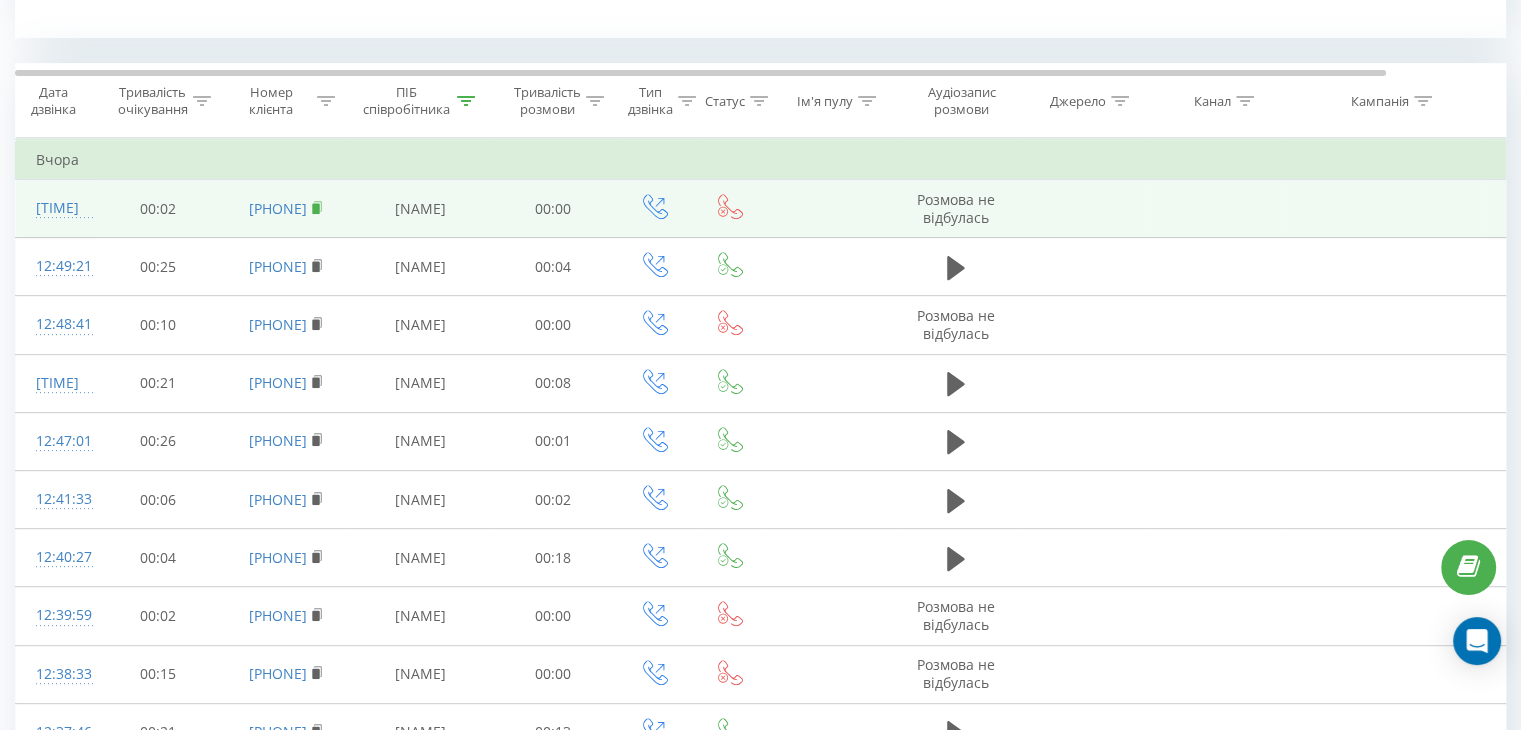 click 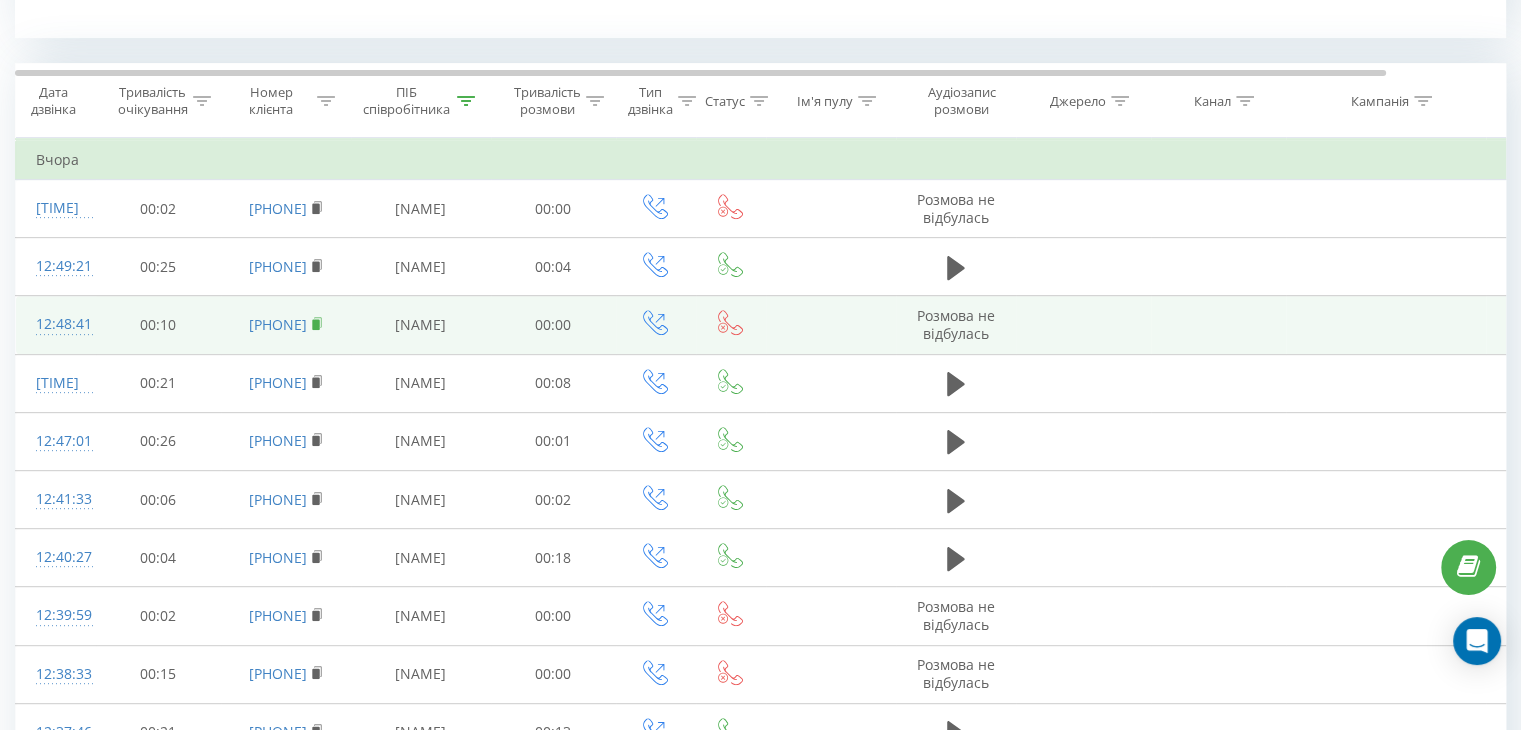 click 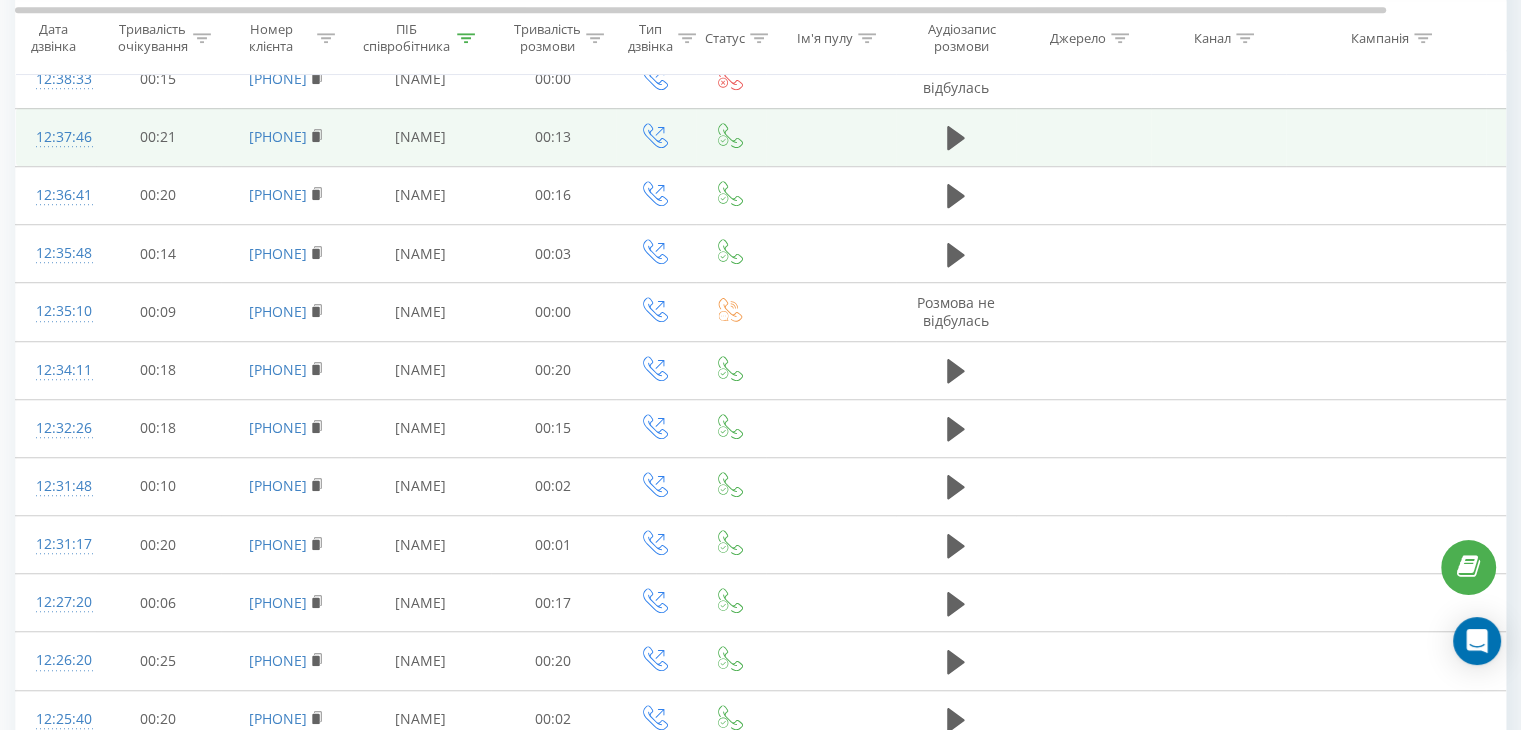 scroll, scrollTop: 1400, scrollLeft: 0, axis: vertical 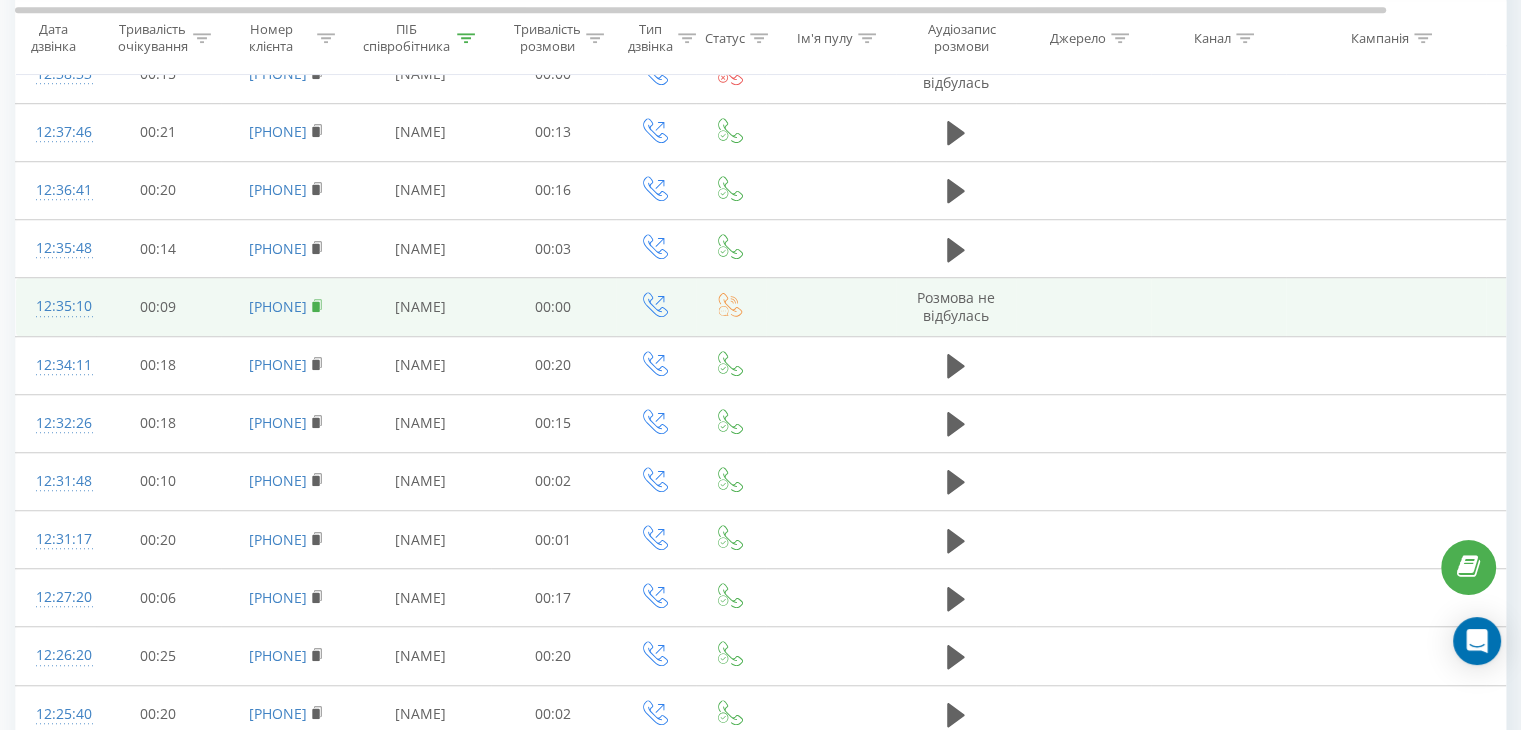 click 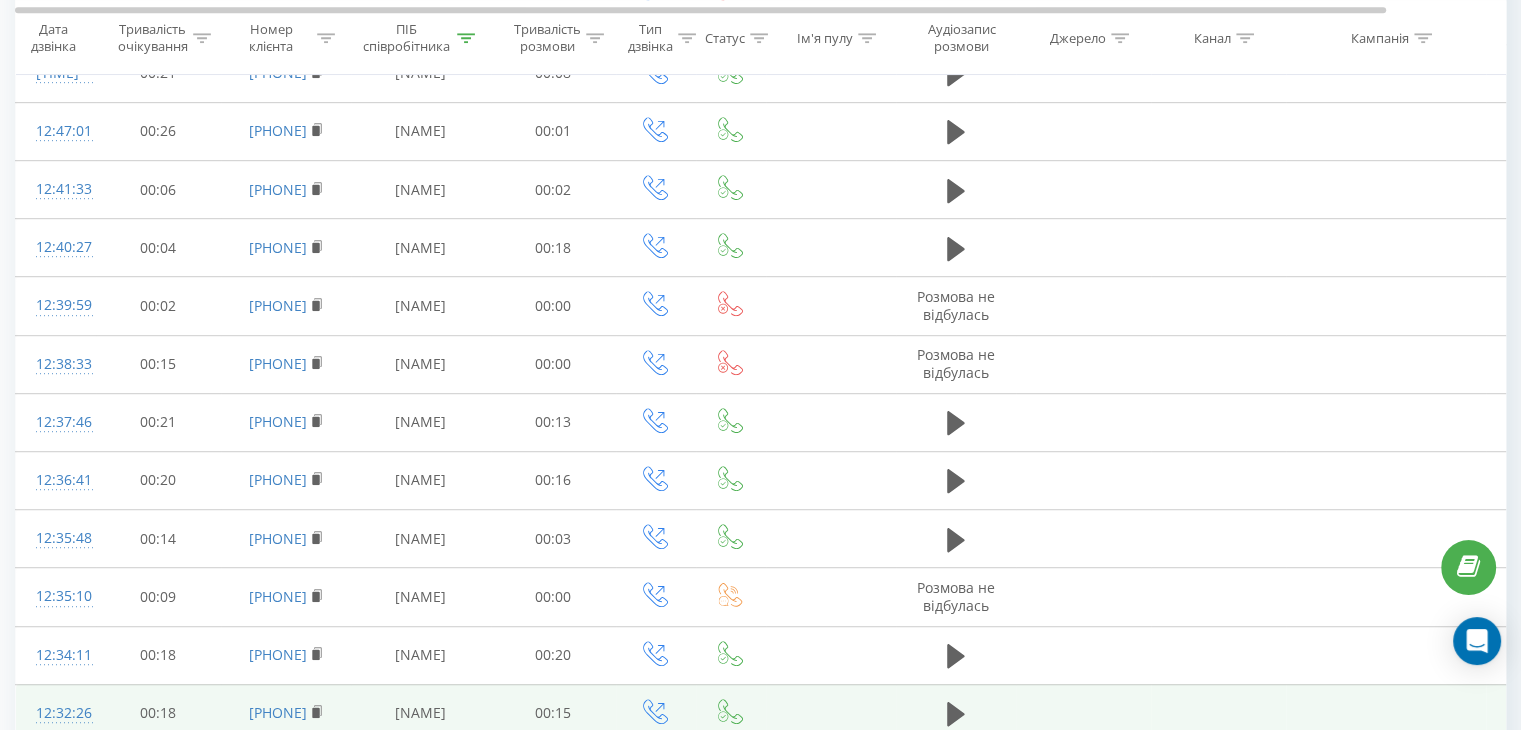 scroll, scrollTop: 1000, scrollLeft: 0, axis: vertical 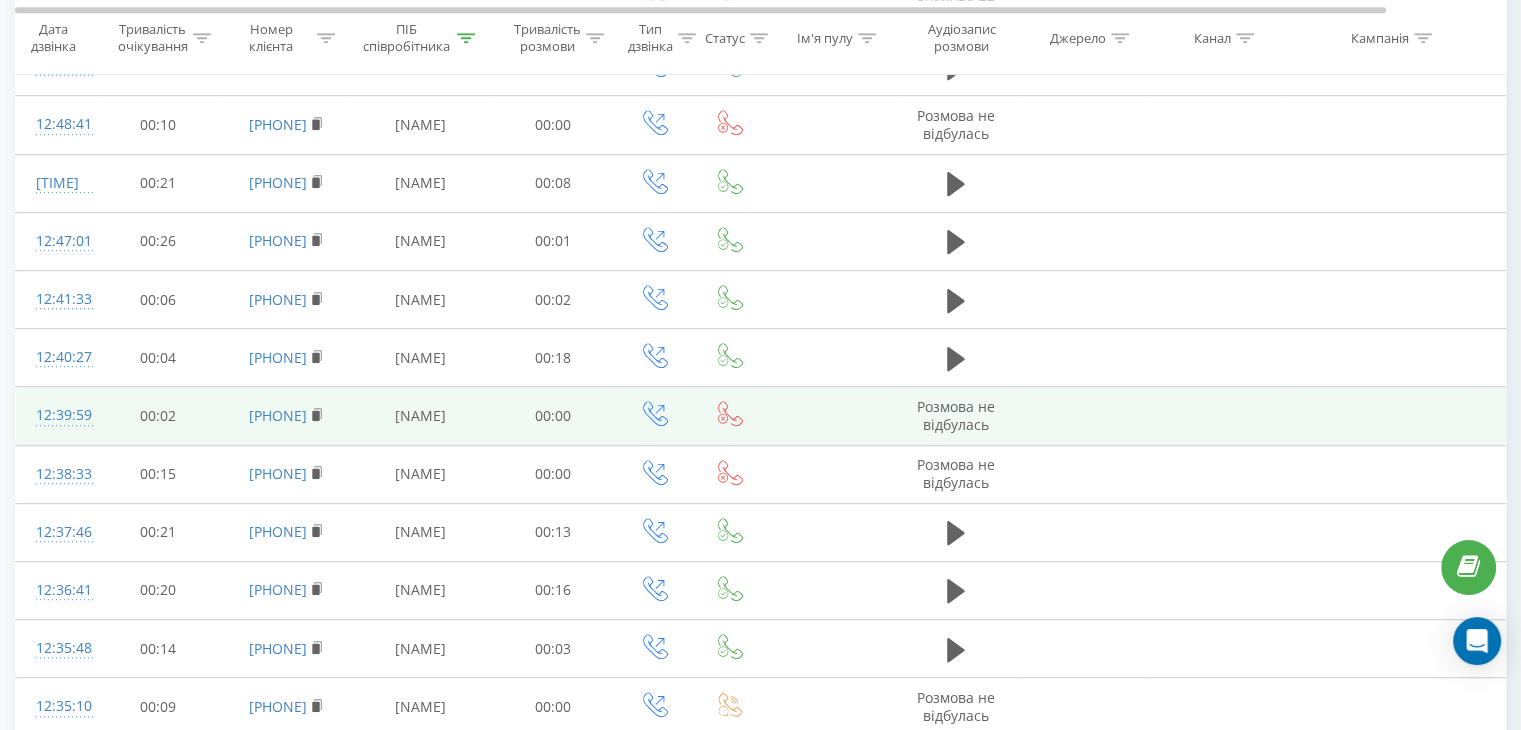 click on "61410614634" at bounding box center [286, 416] 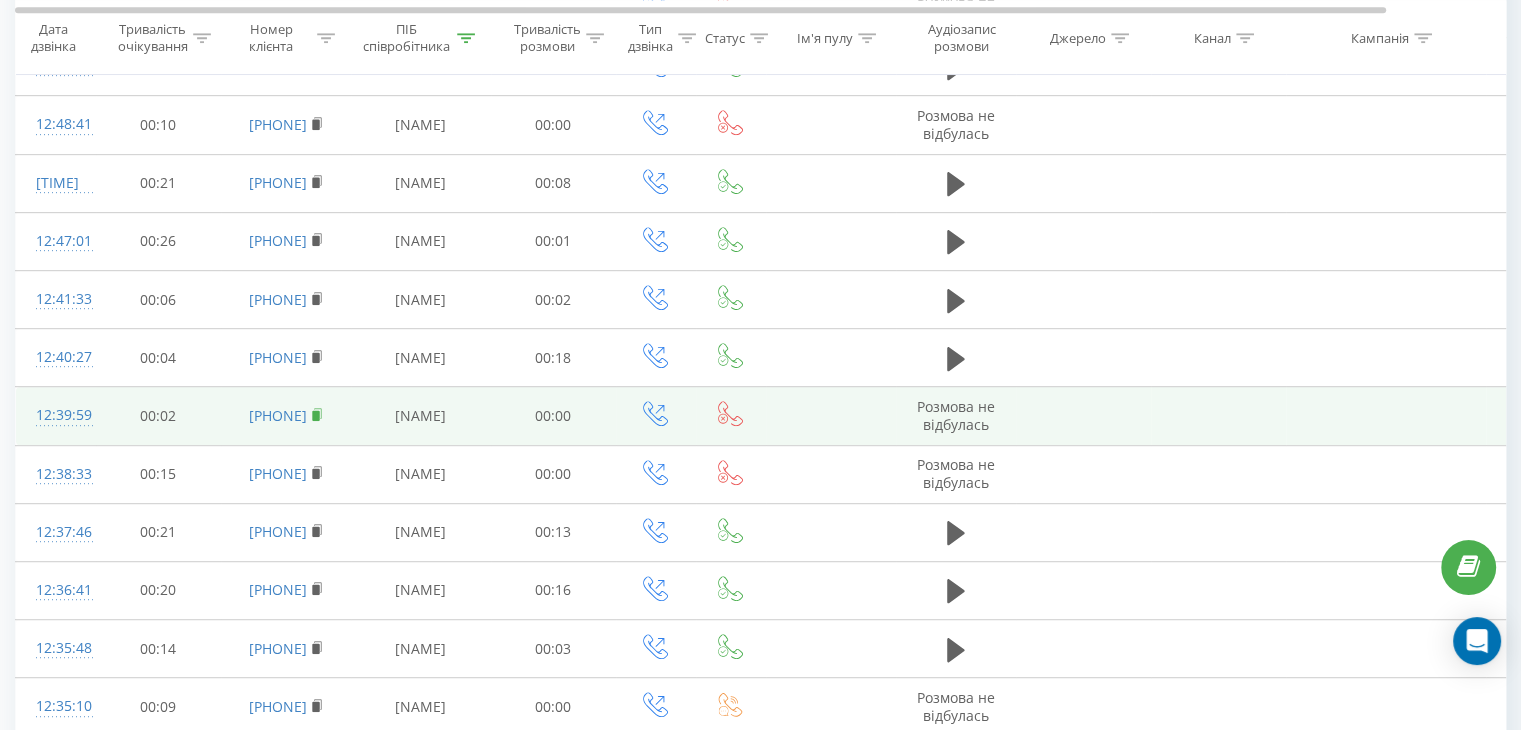 click 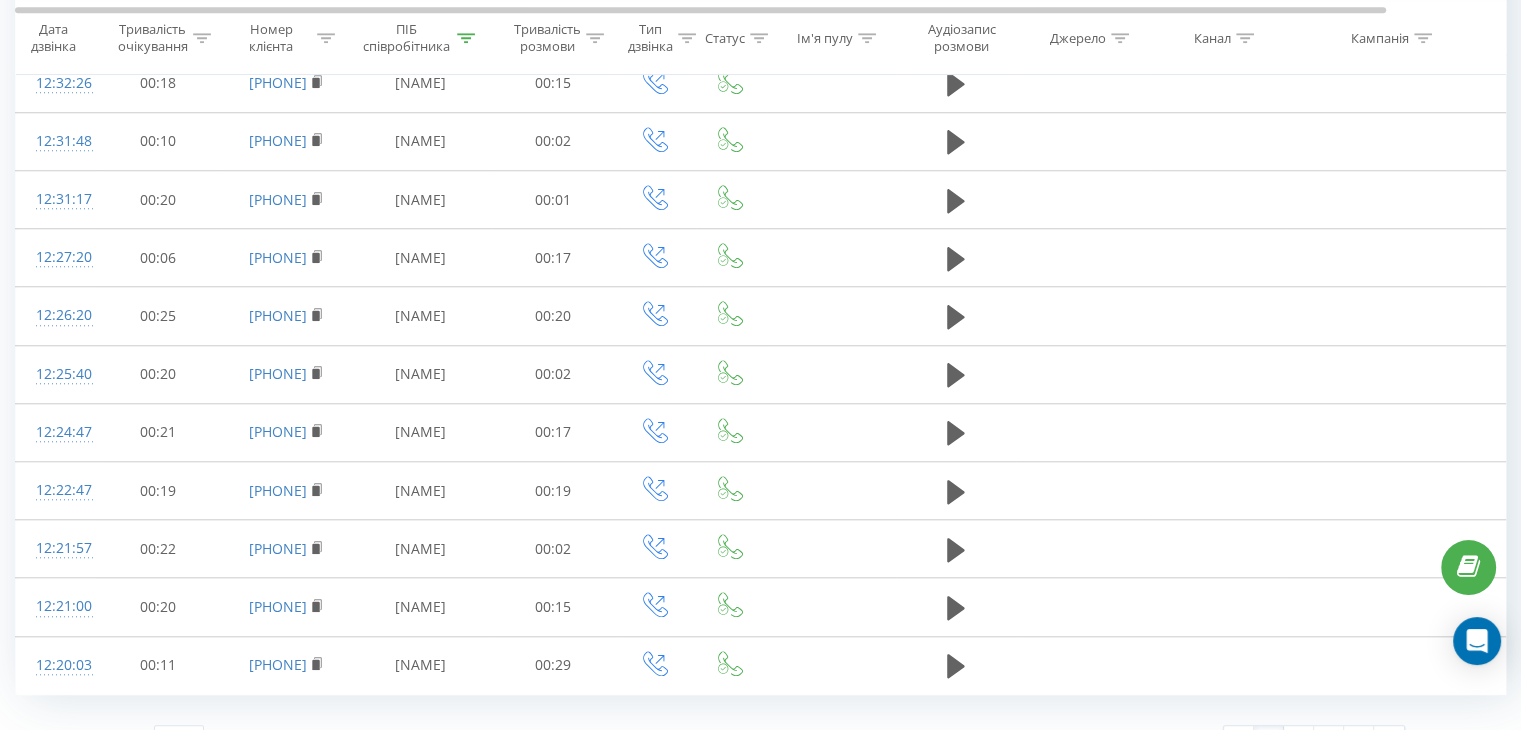 scroll, scrollTop: 1774, scrollLeft: 0, axis: vertical 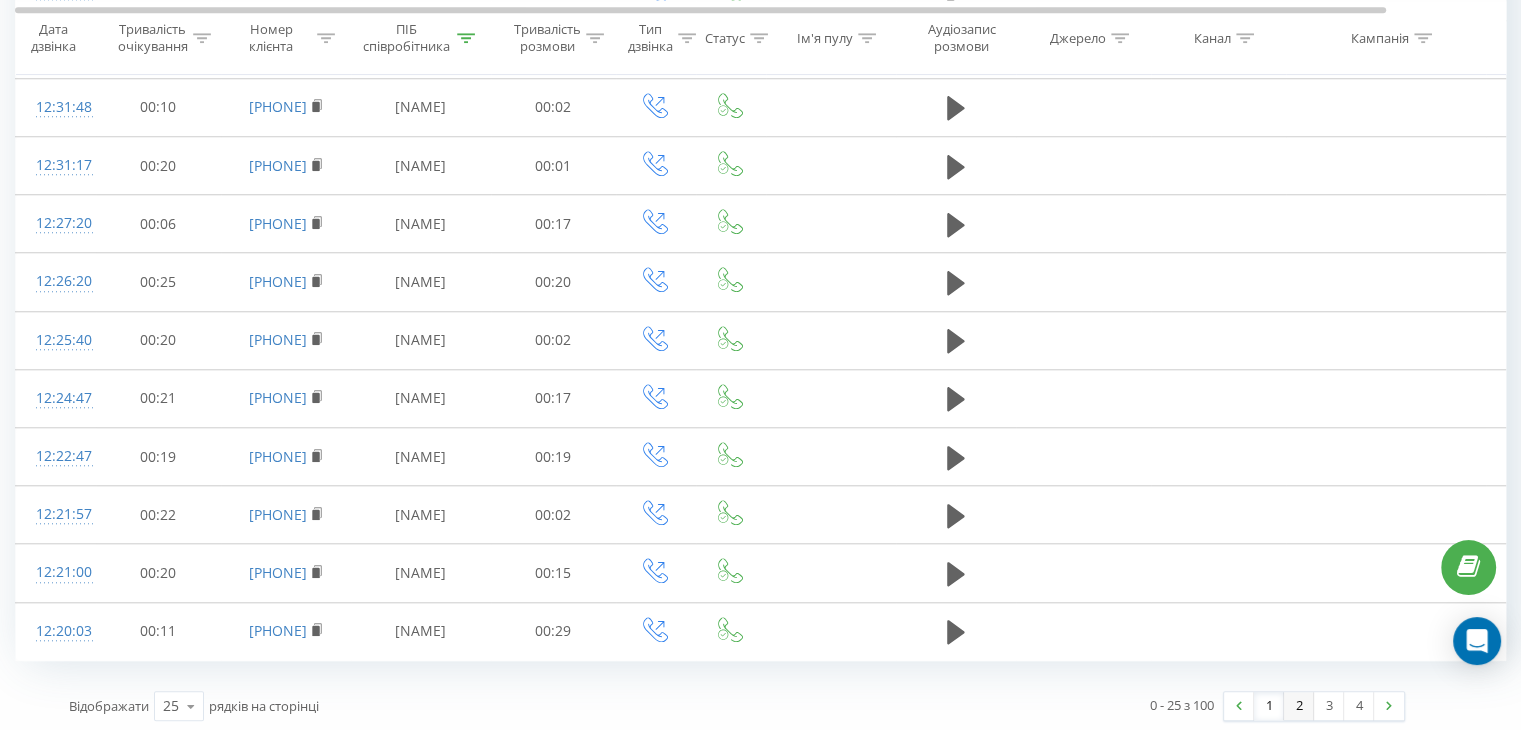 click on "2" at bounding box center (1299, 706) 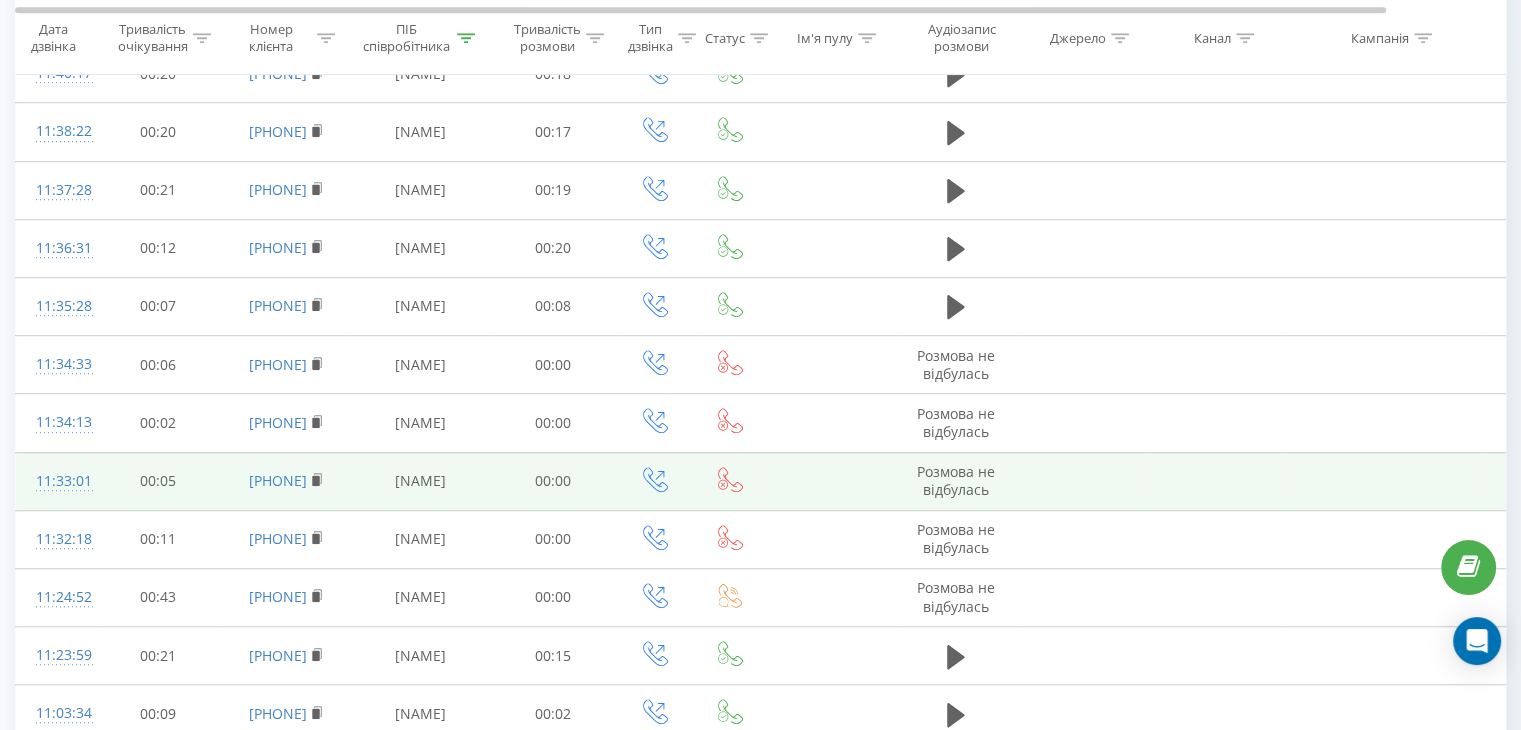 scroll, scrollTop: 1312, scrollLeft: 0, axis: vertical 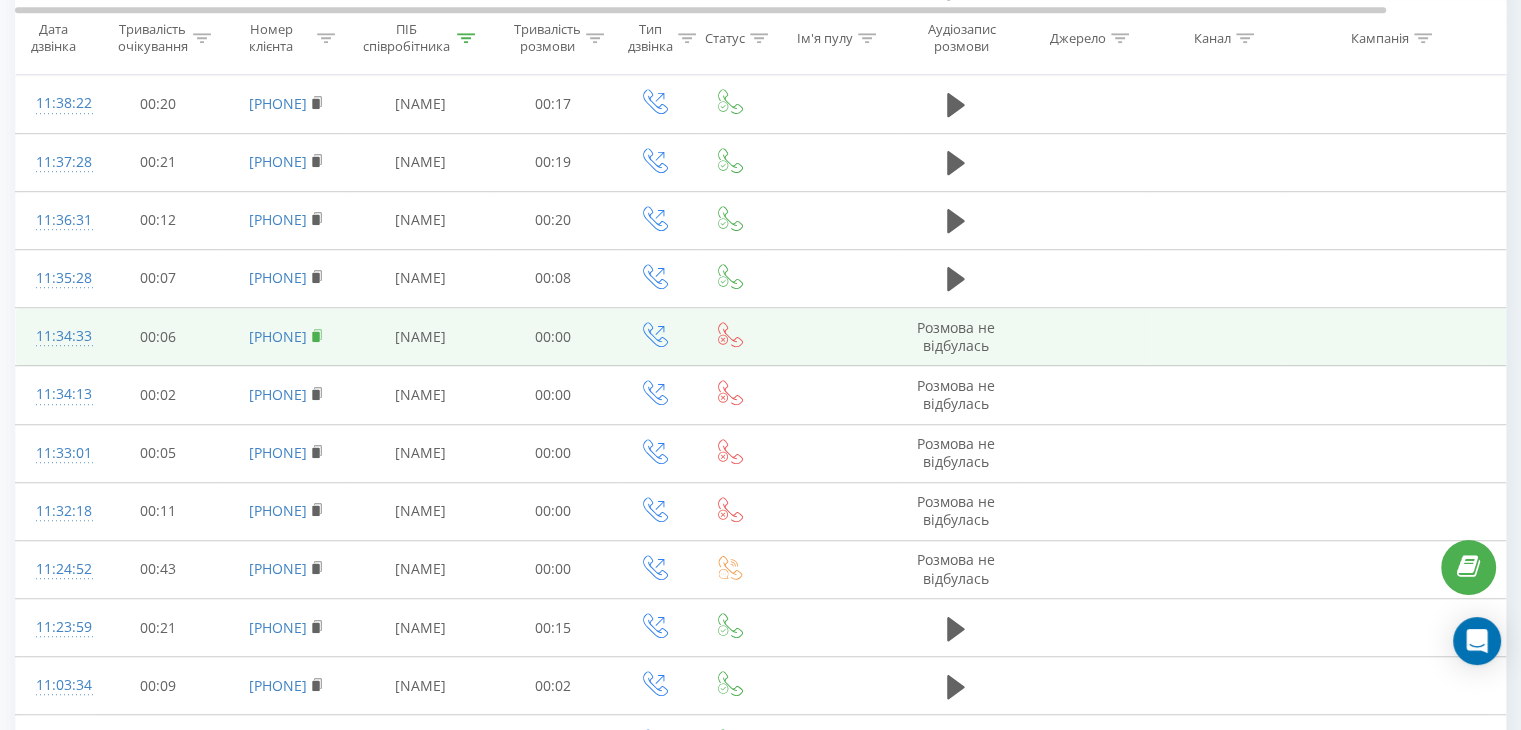 click 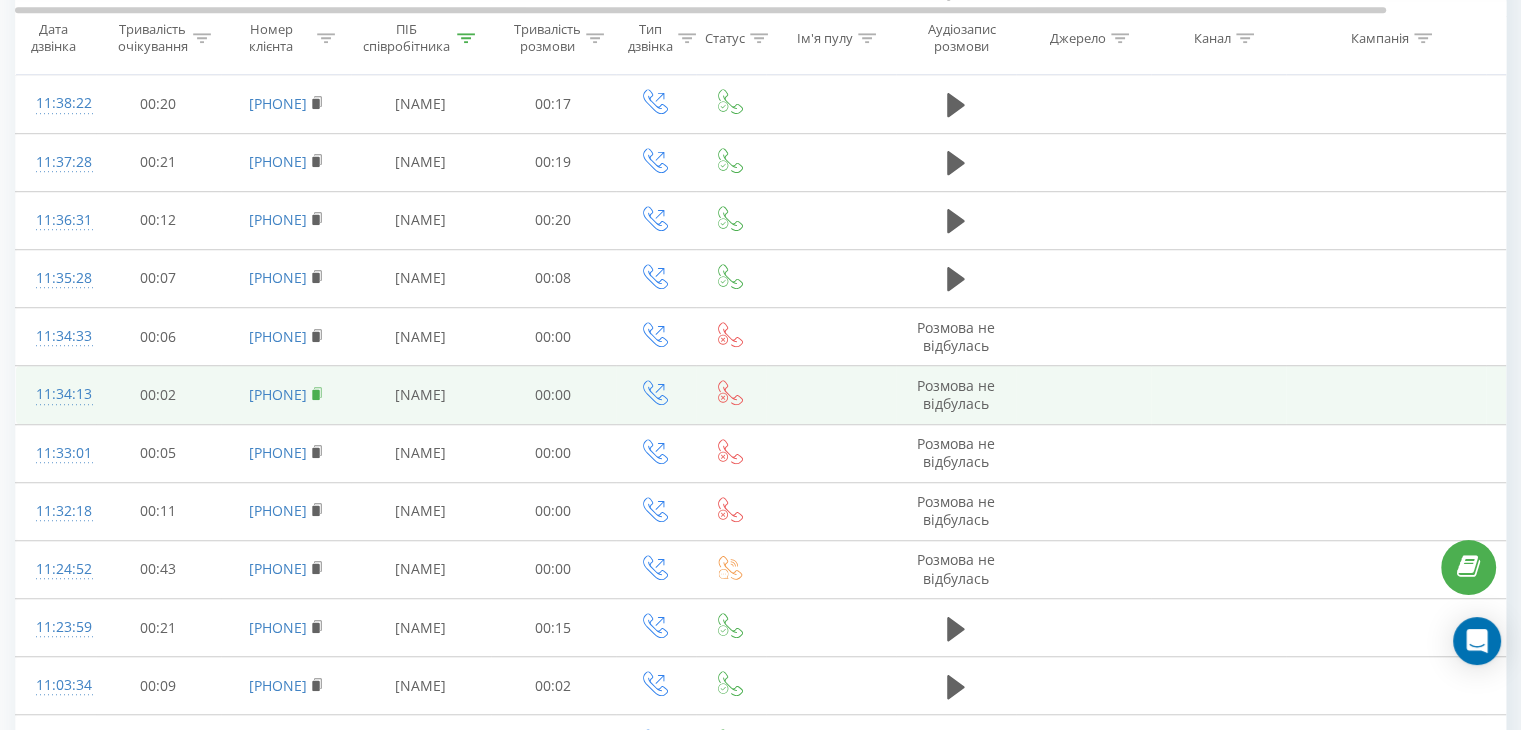 click 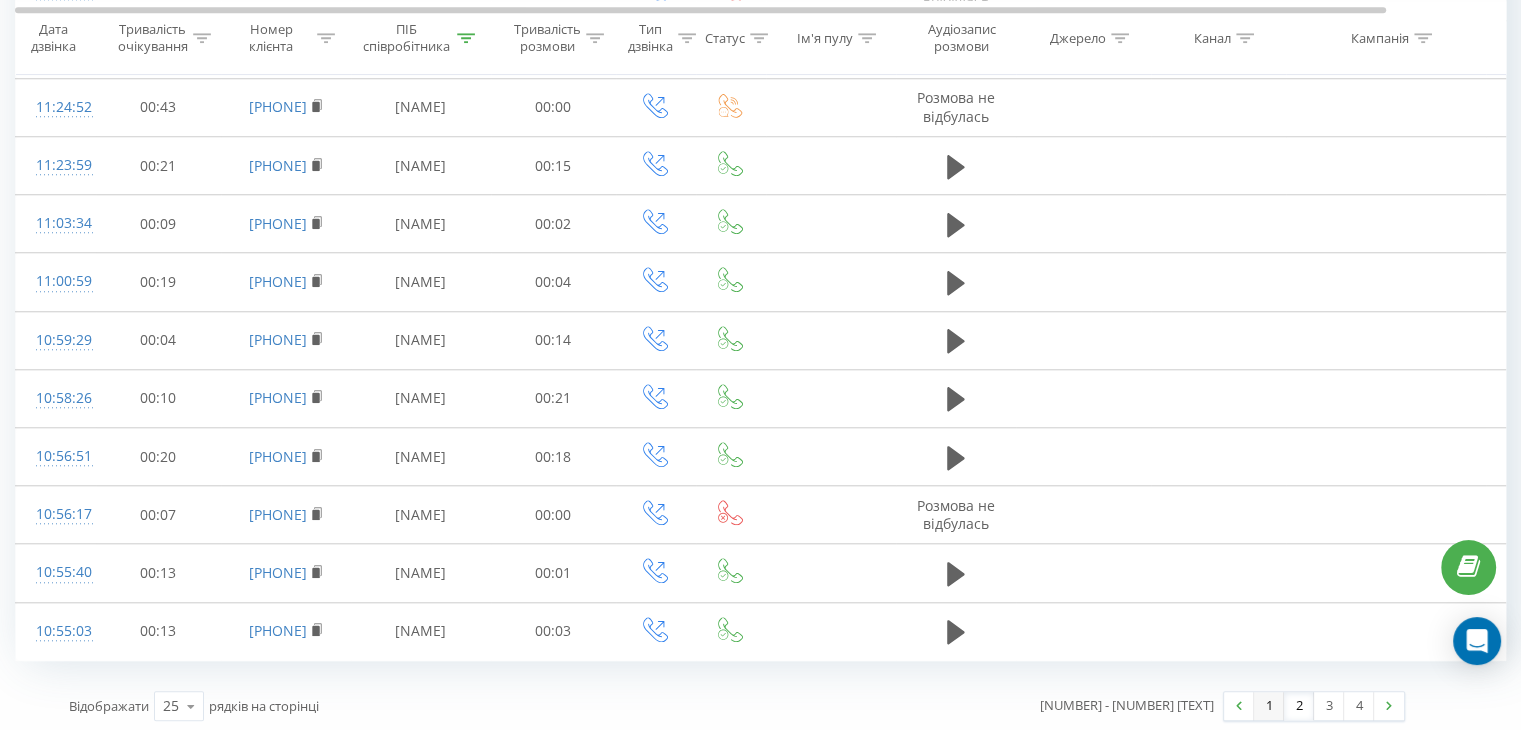 click on "1" at bounding box center [1269, 706] 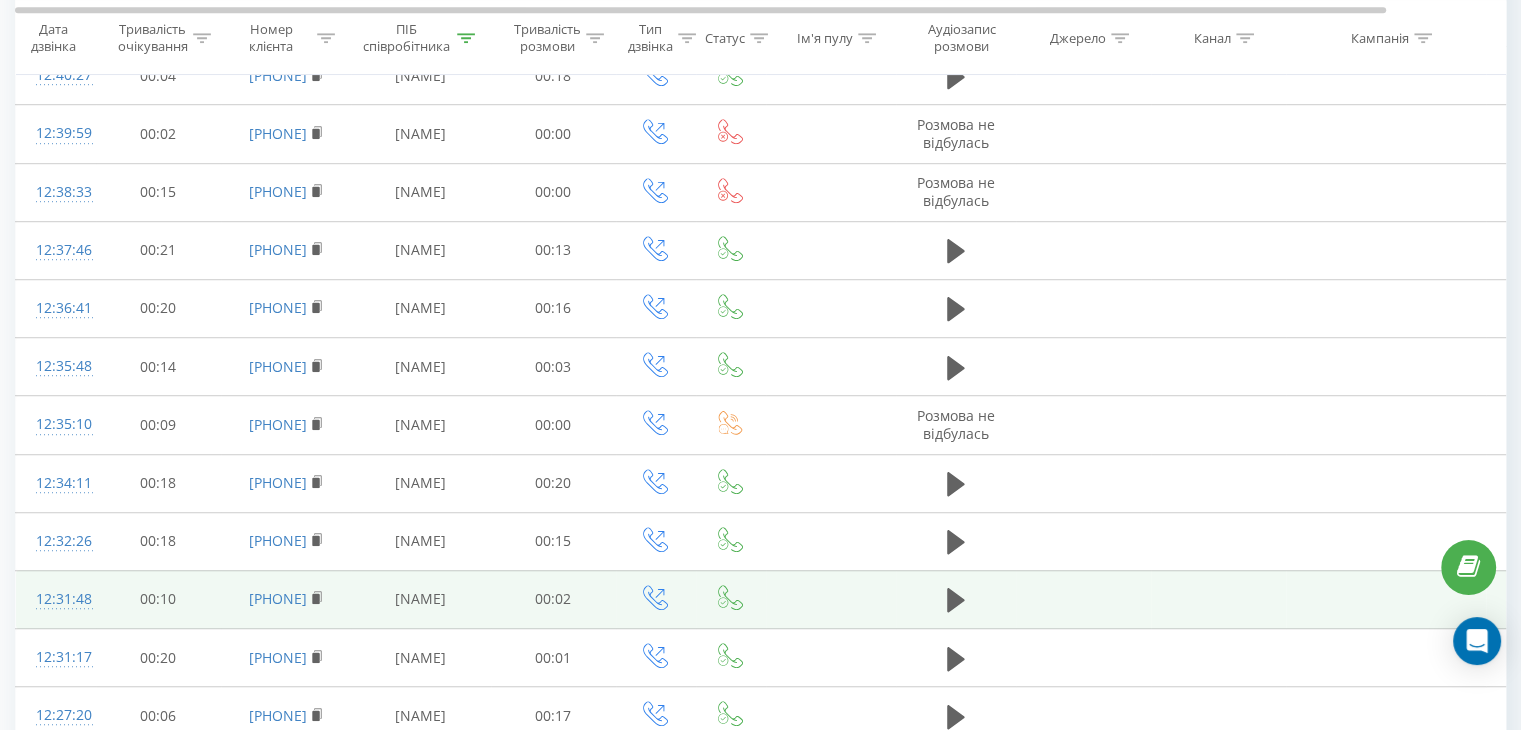 scroll, scrollTop: 1274, scrollLeft: 0, axis: vertical 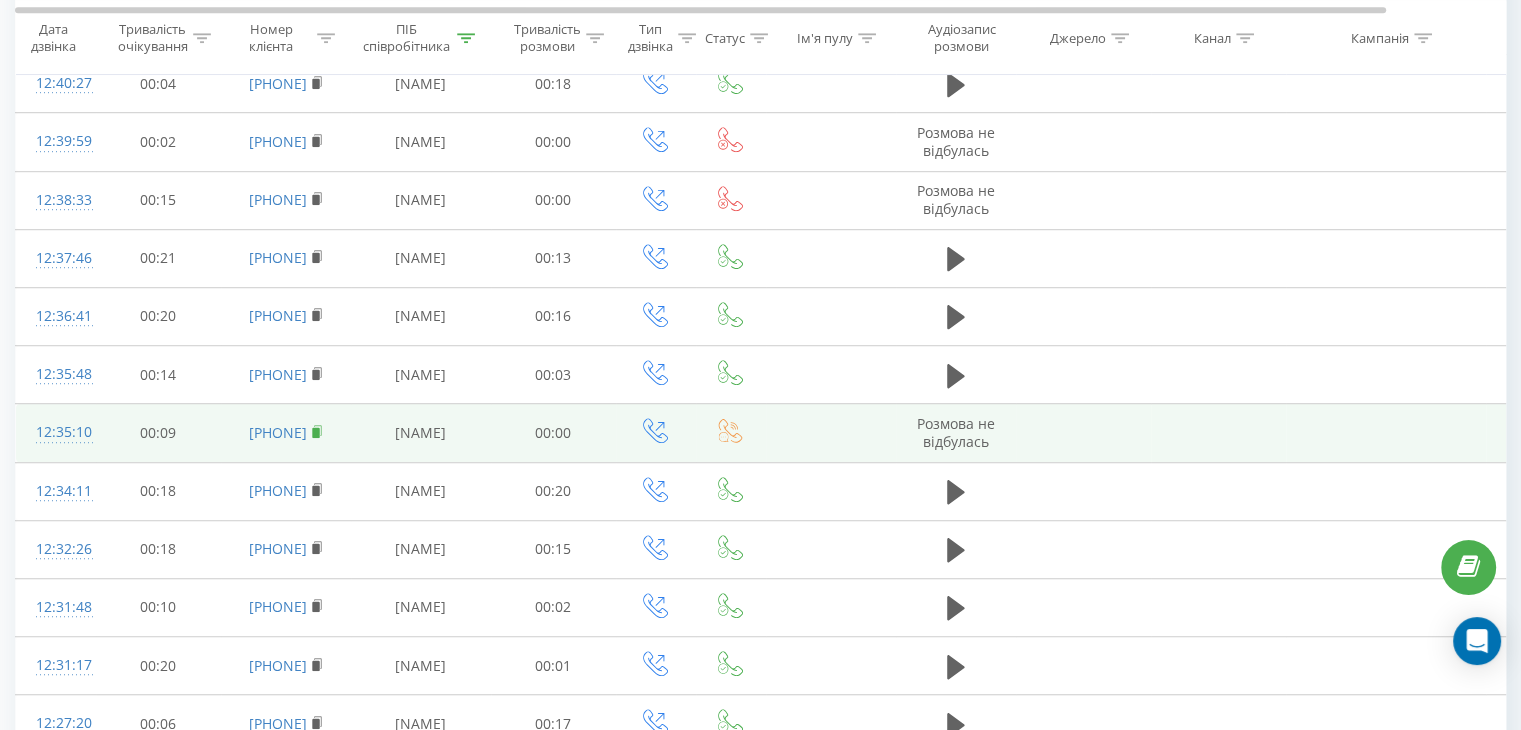 click 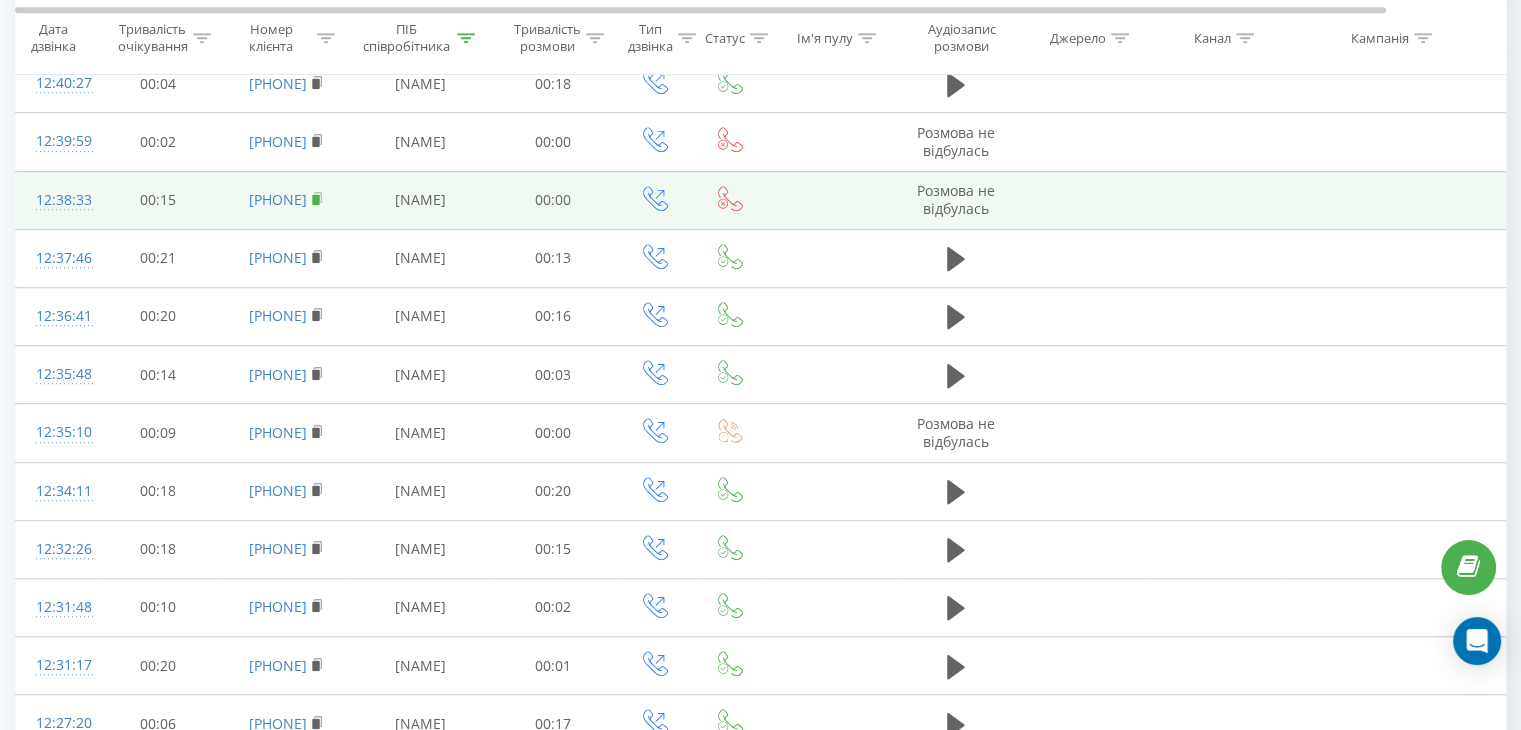 click 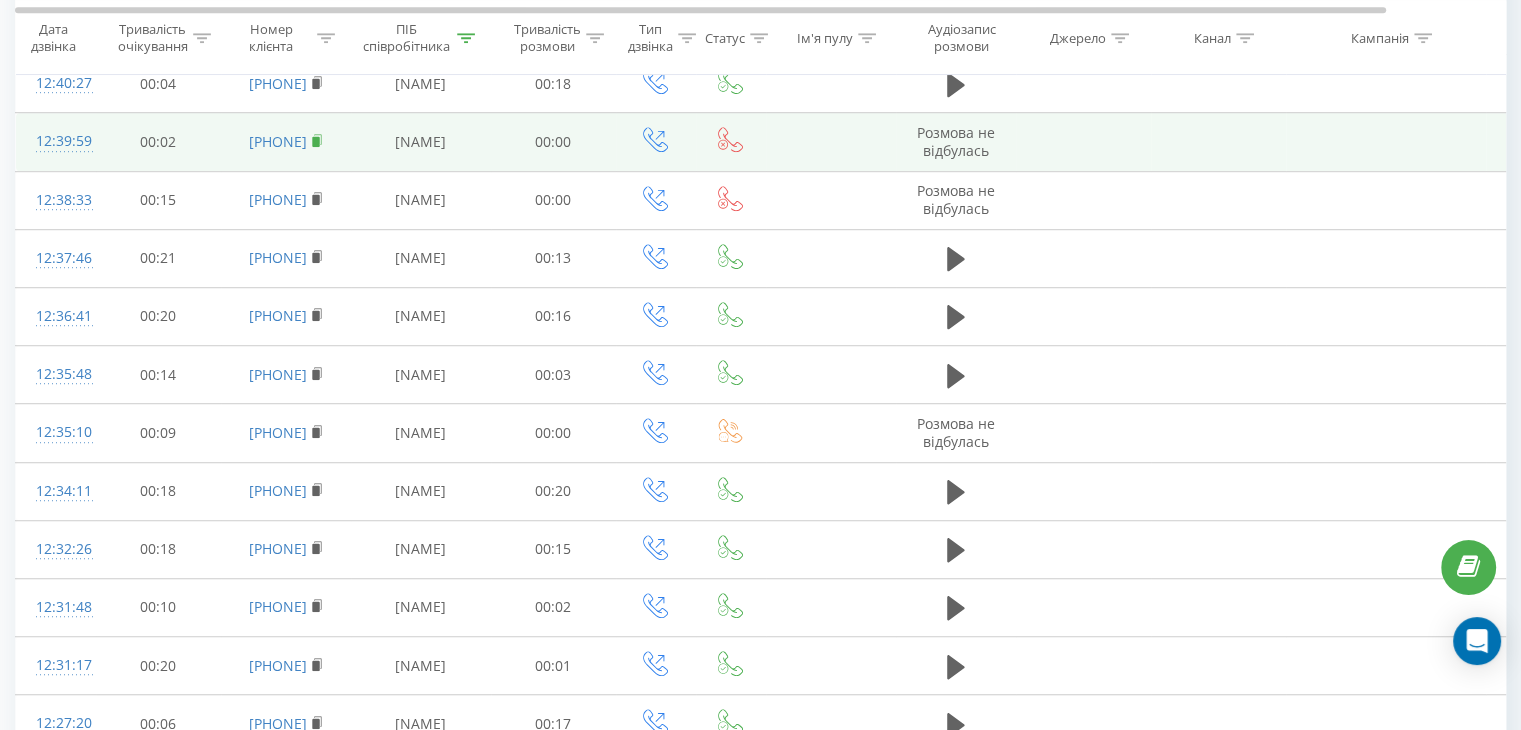 click 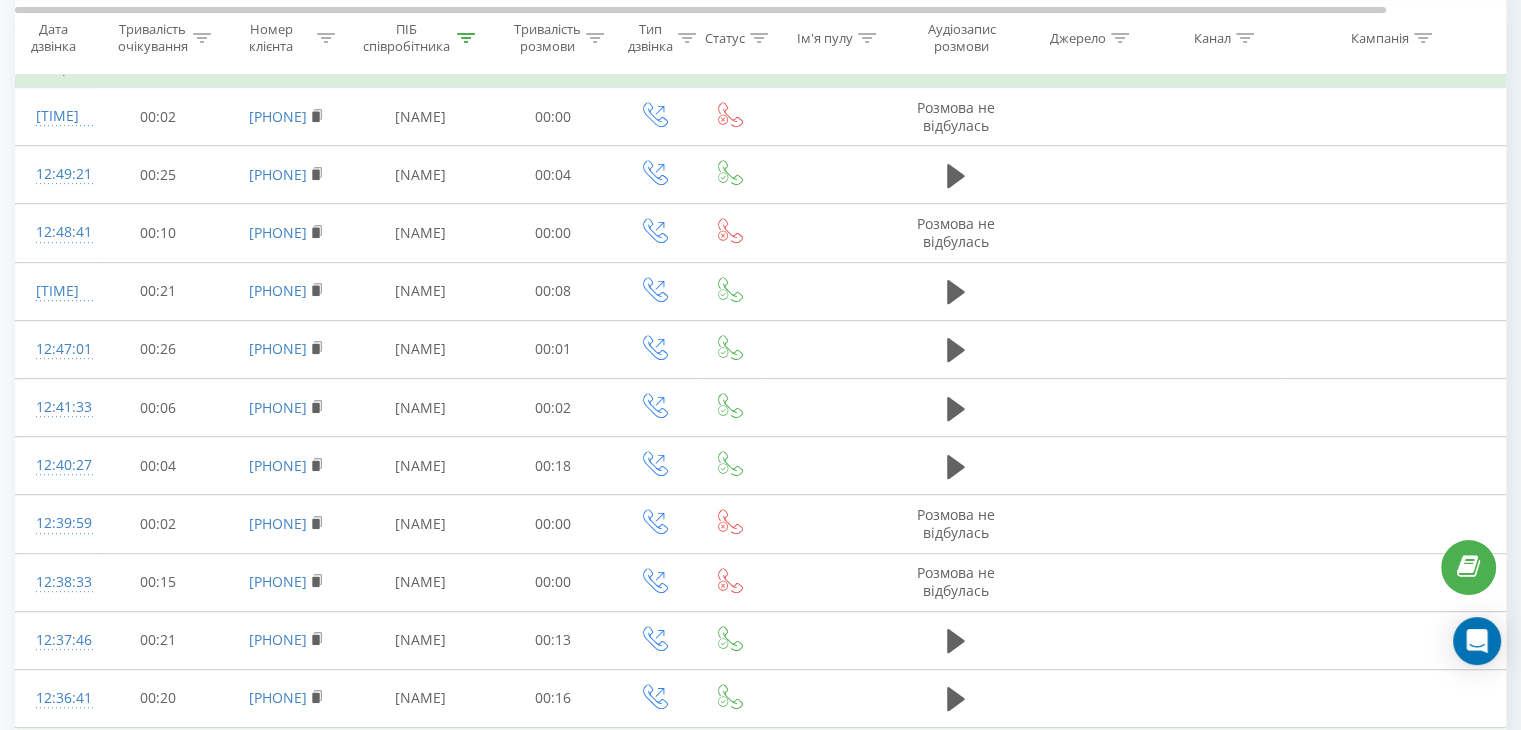 scroll, scrollTop: 874, scrollLeft: 0, axis: vertical 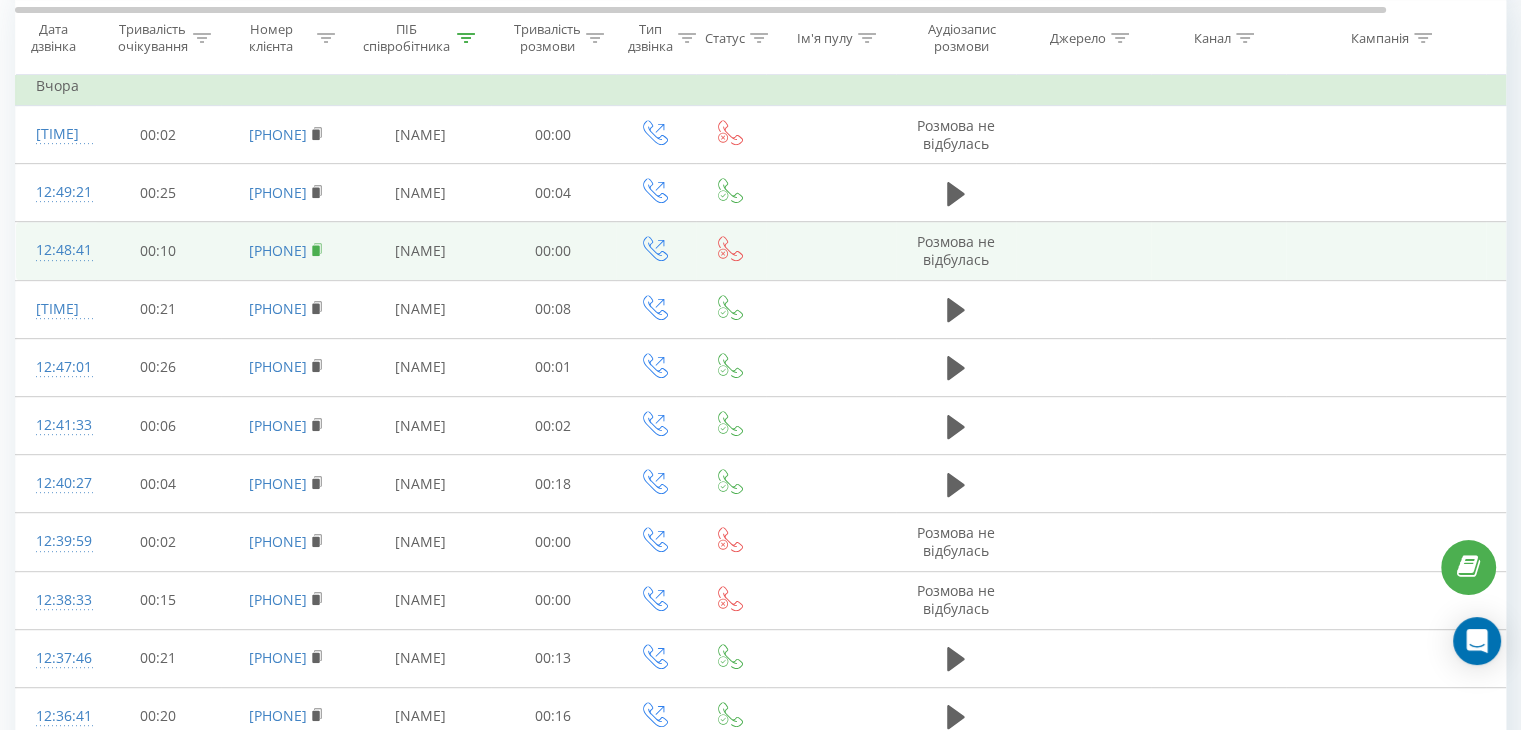 click at bounding box center (317, 250) 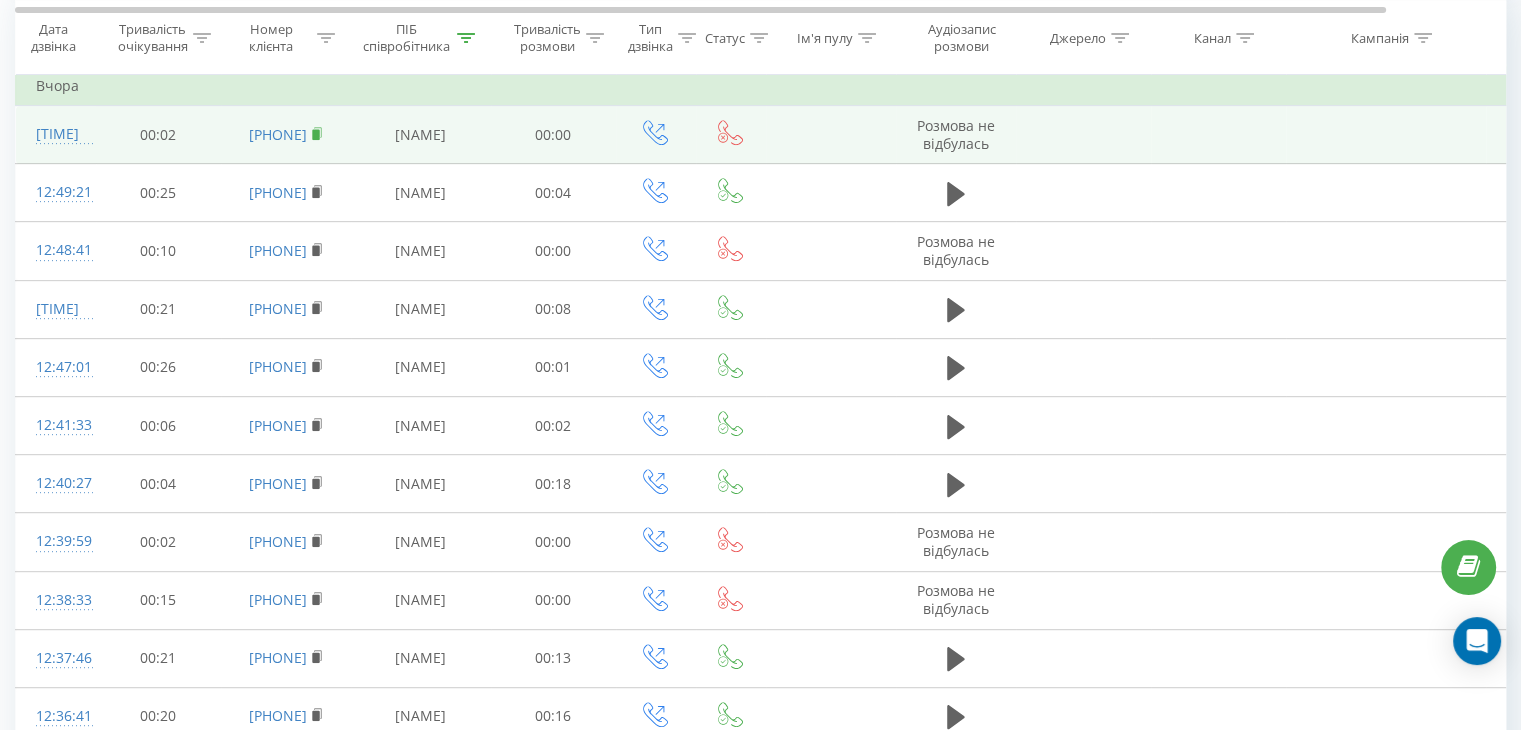 click 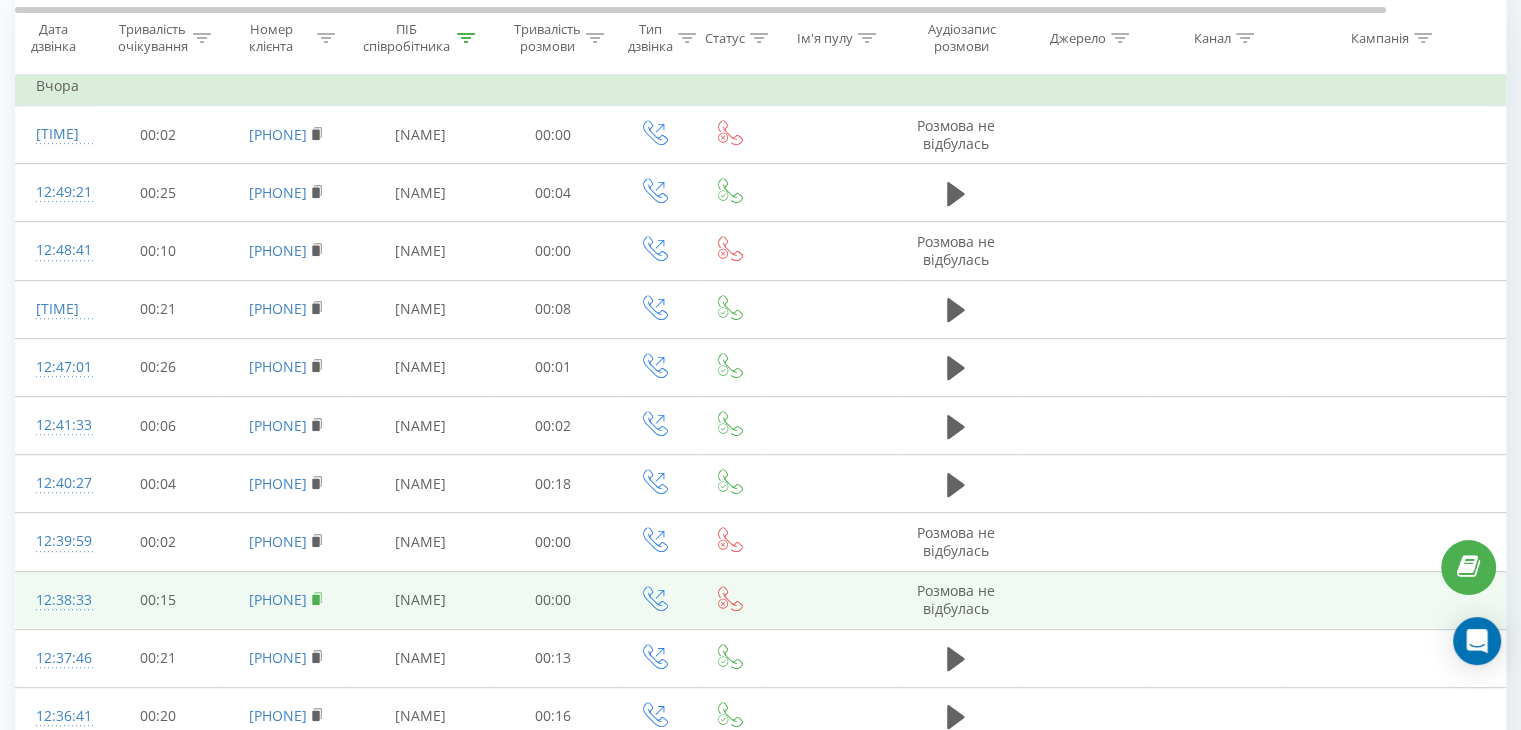 click 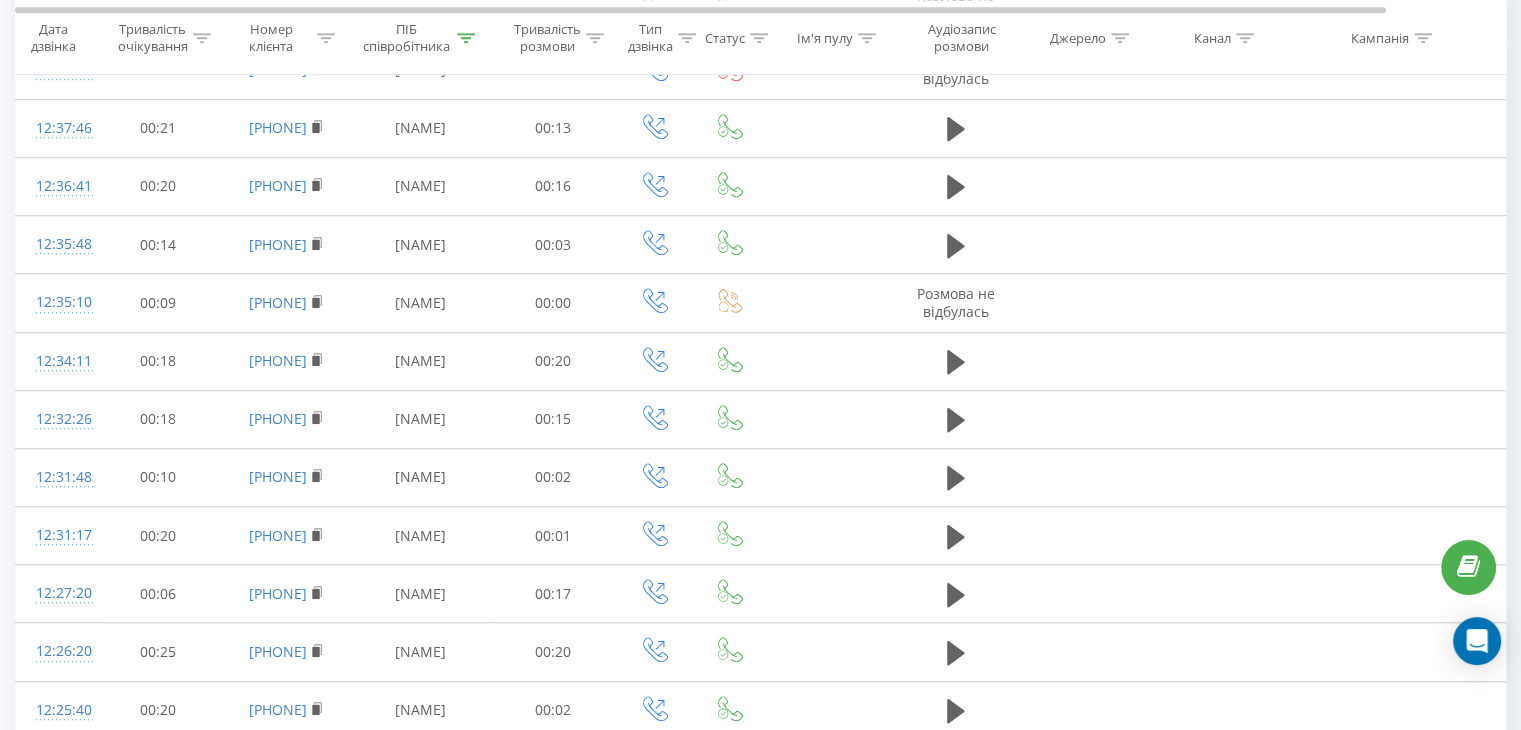 scroll, scrollTop: 1474, scrollLeft: 0, axis: vertical 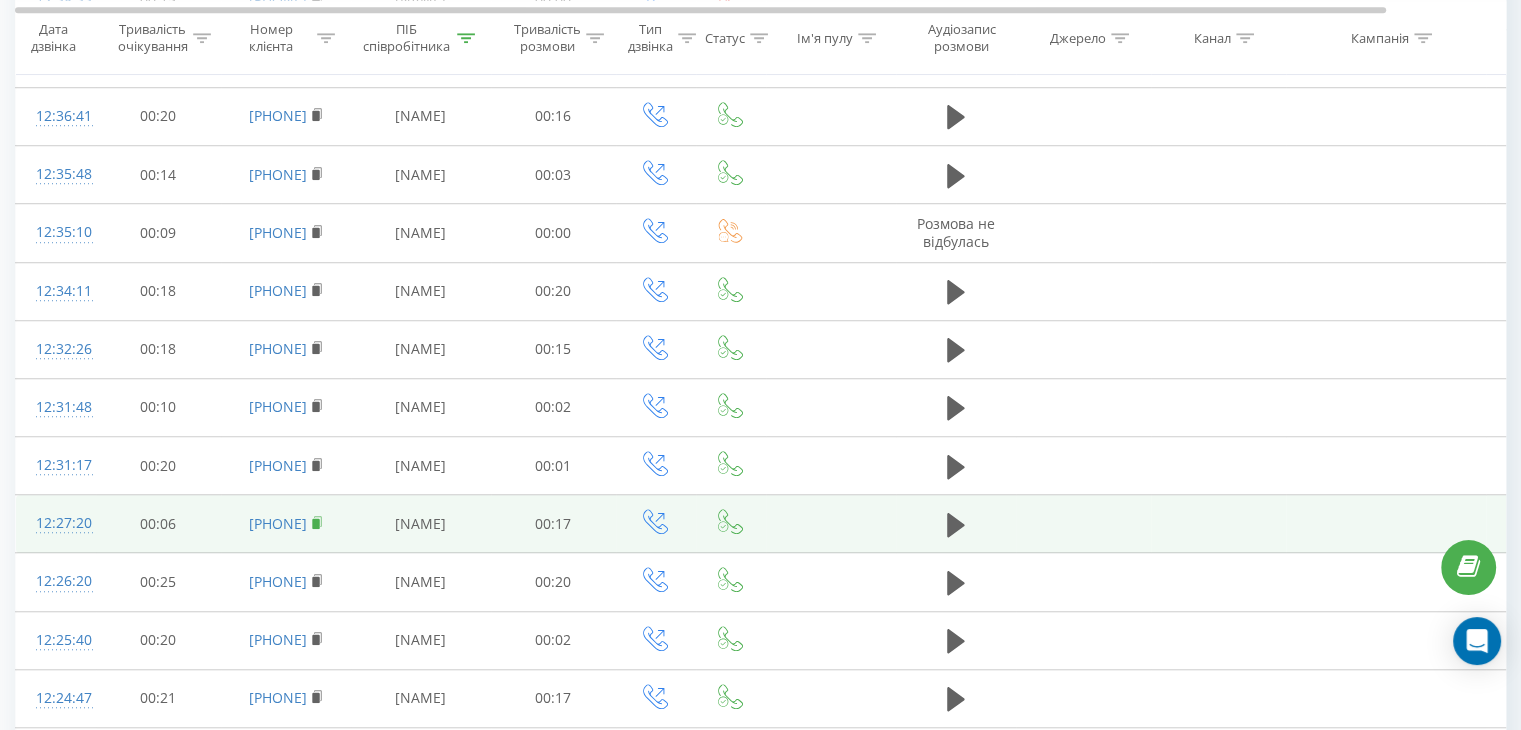 click 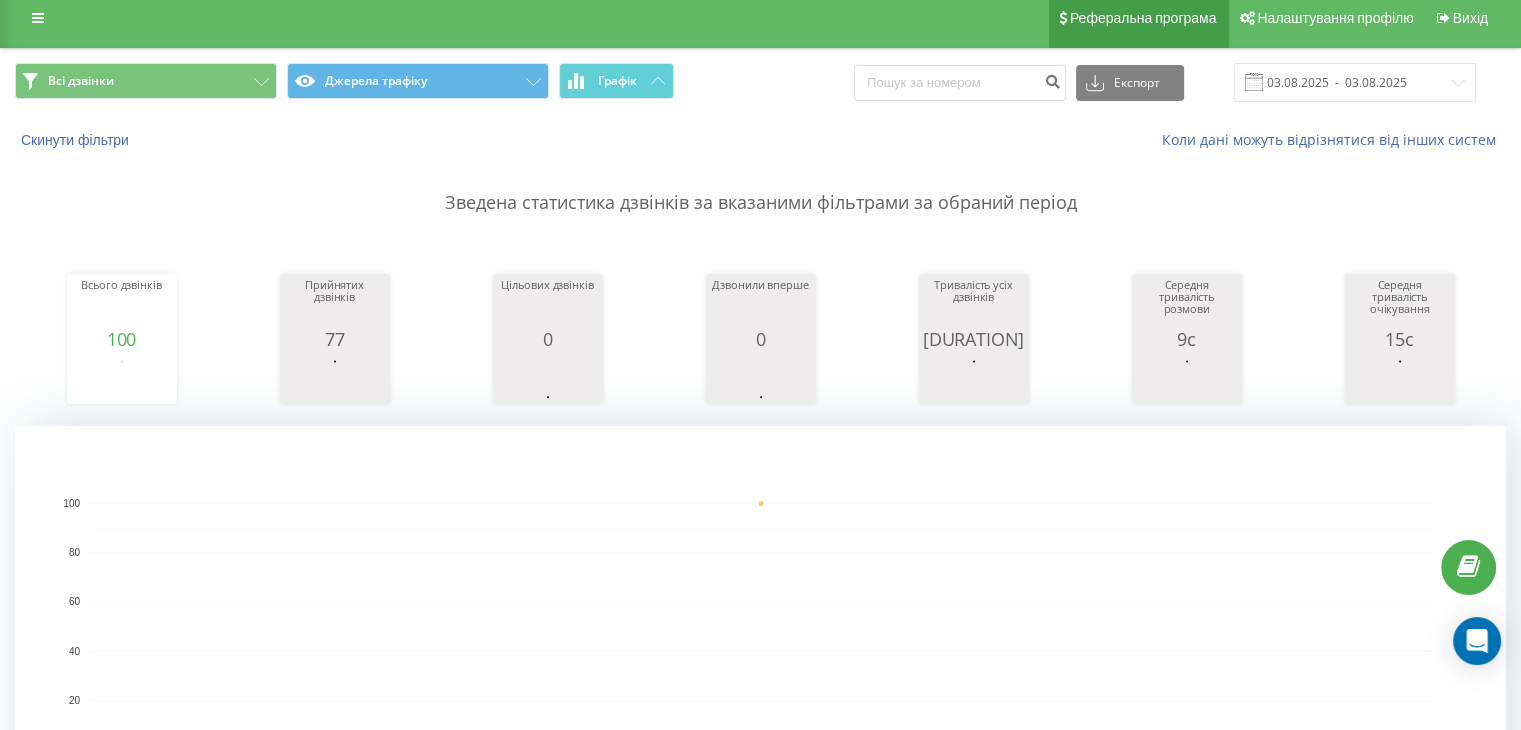 scroll, scrollTop: 0, scrollLeft: 0, axis: both 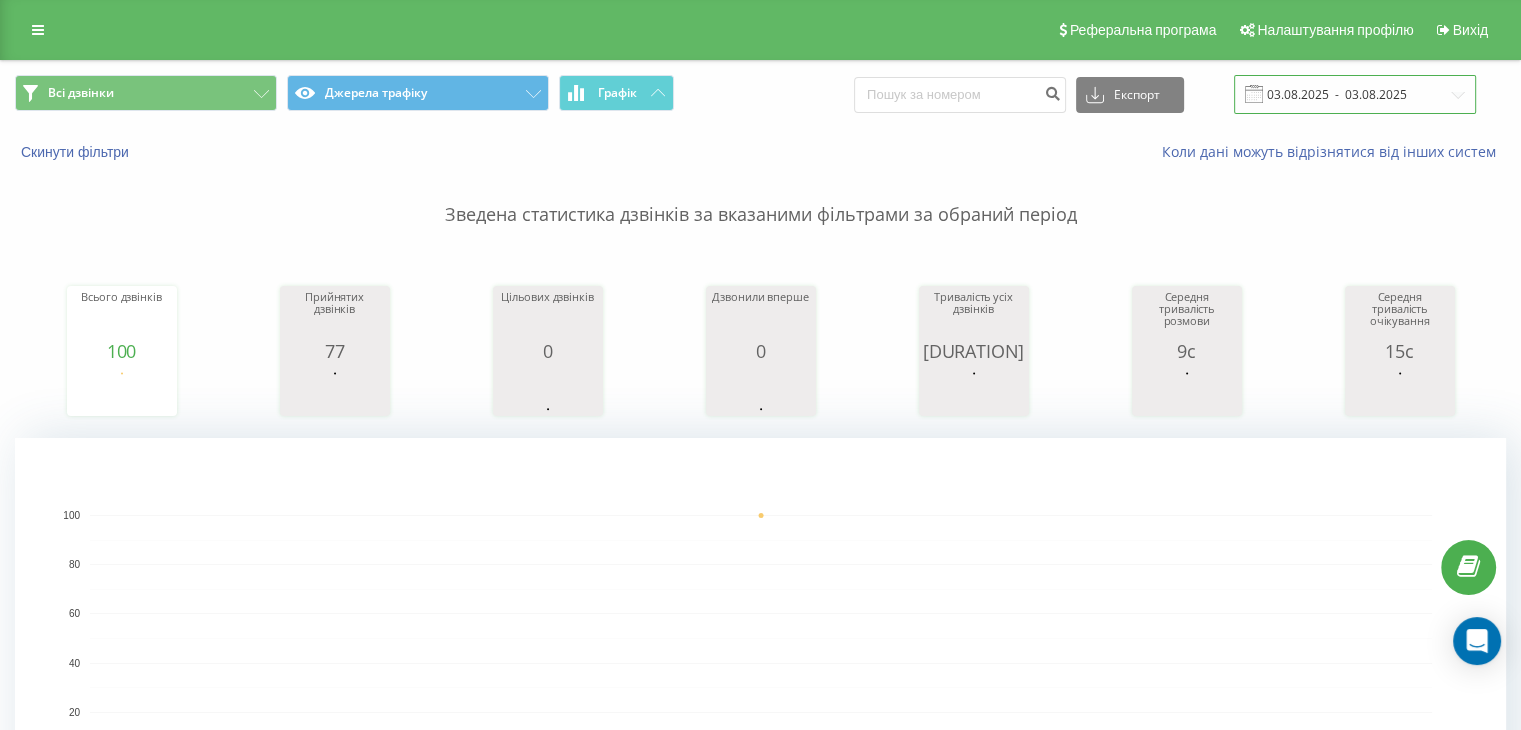click on "03.08.2025  -  03.08.2025" at bounding box center [1355, 94] 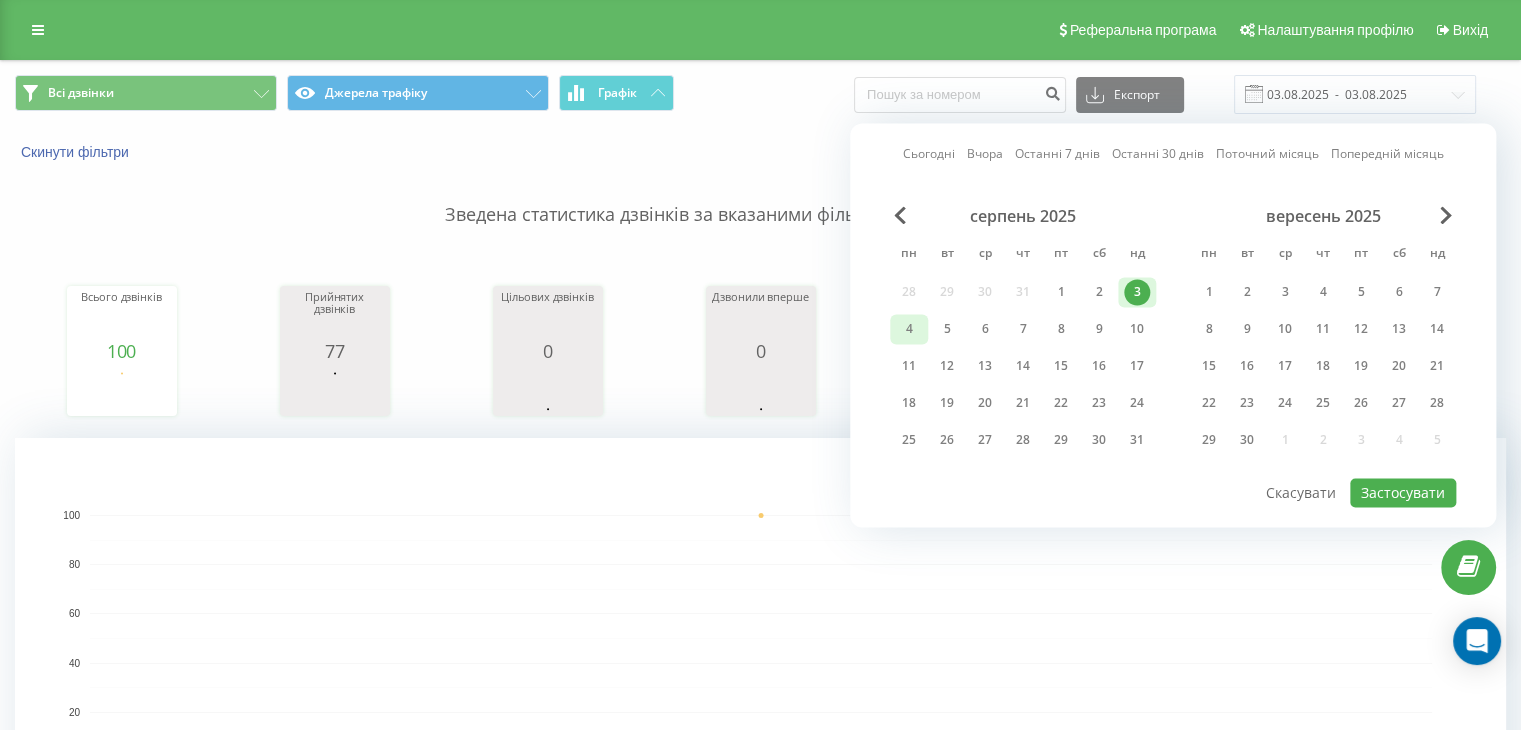 click on "4" at bounding box center (909, 329) 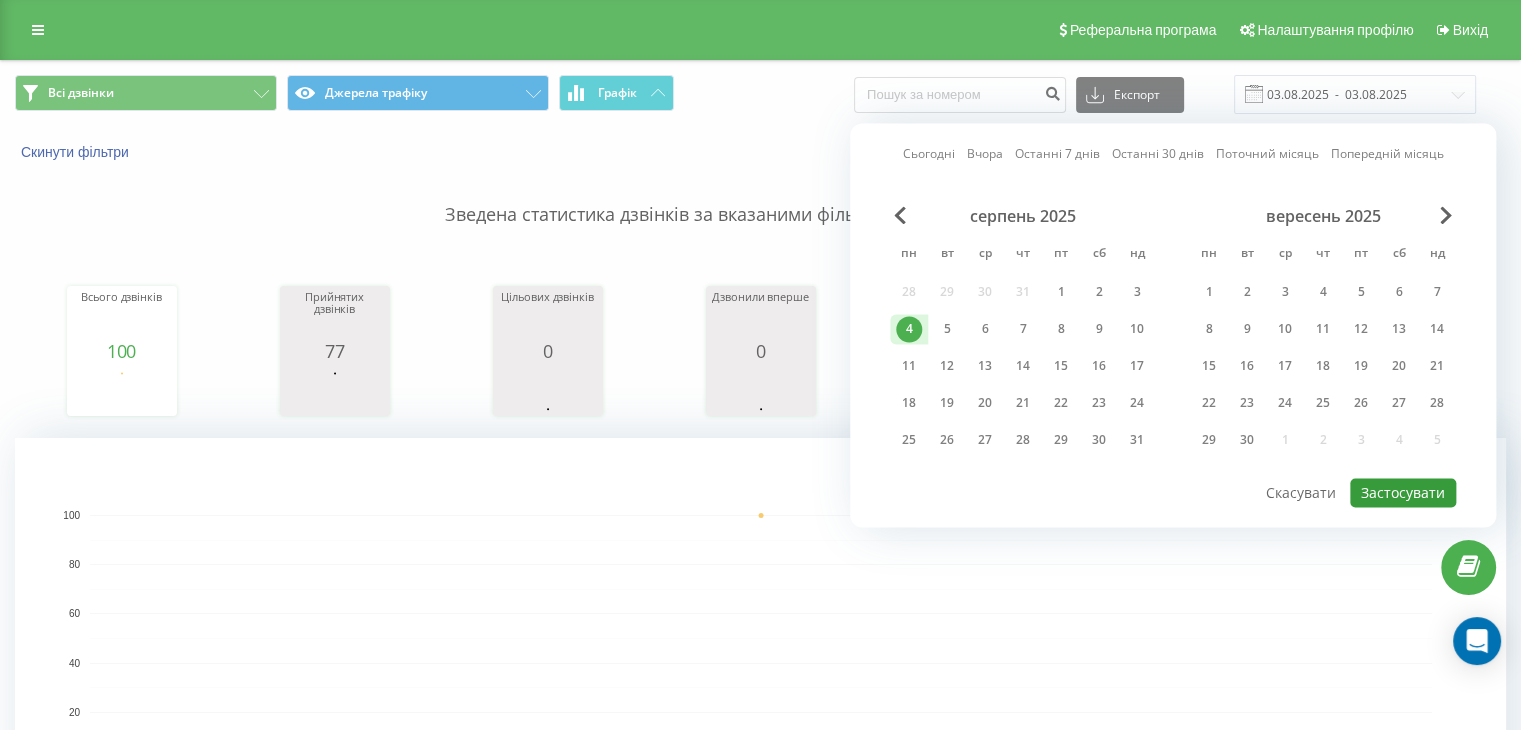 click on "Застосувати" at bounding box center (1403, 492) 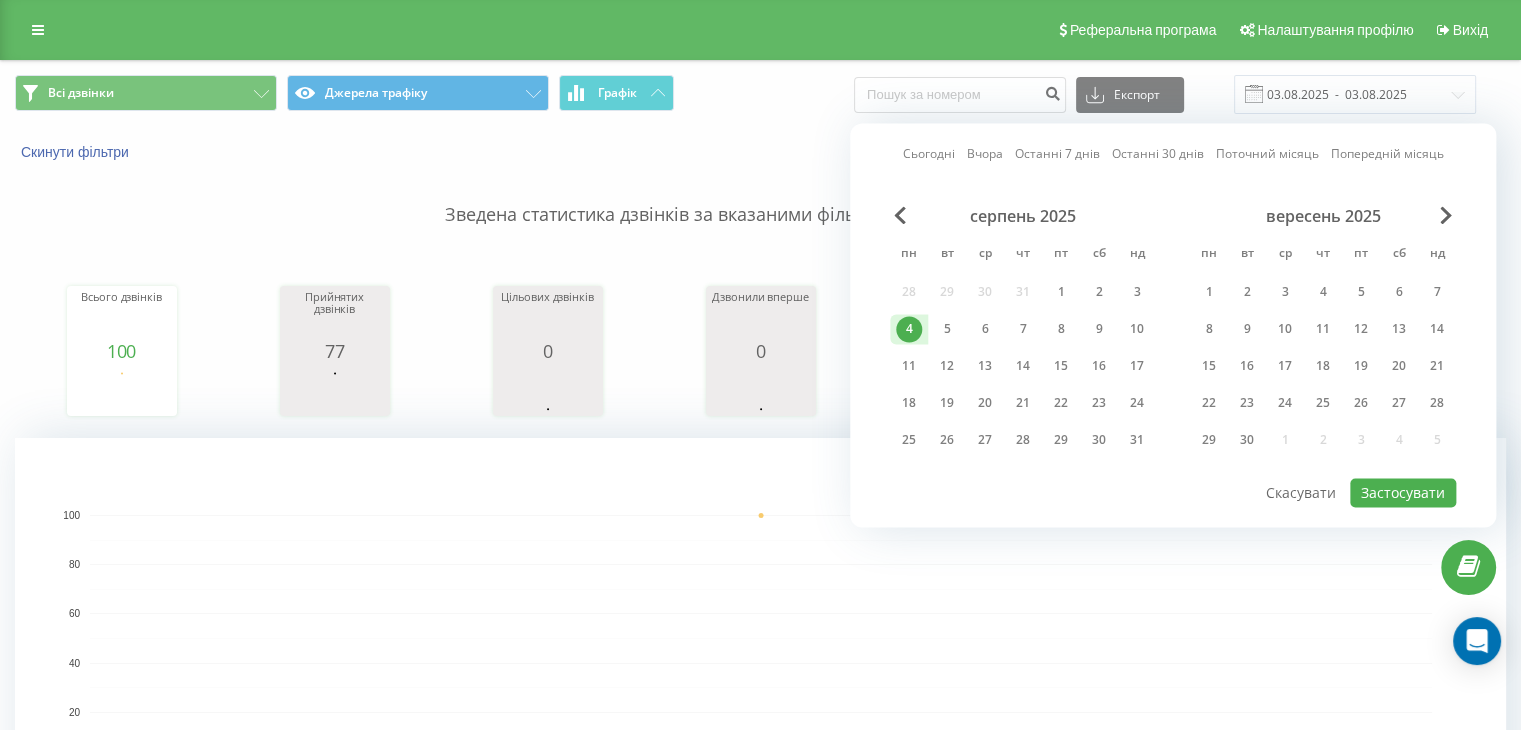 type on "04.08.2025  -  04.08.2025" 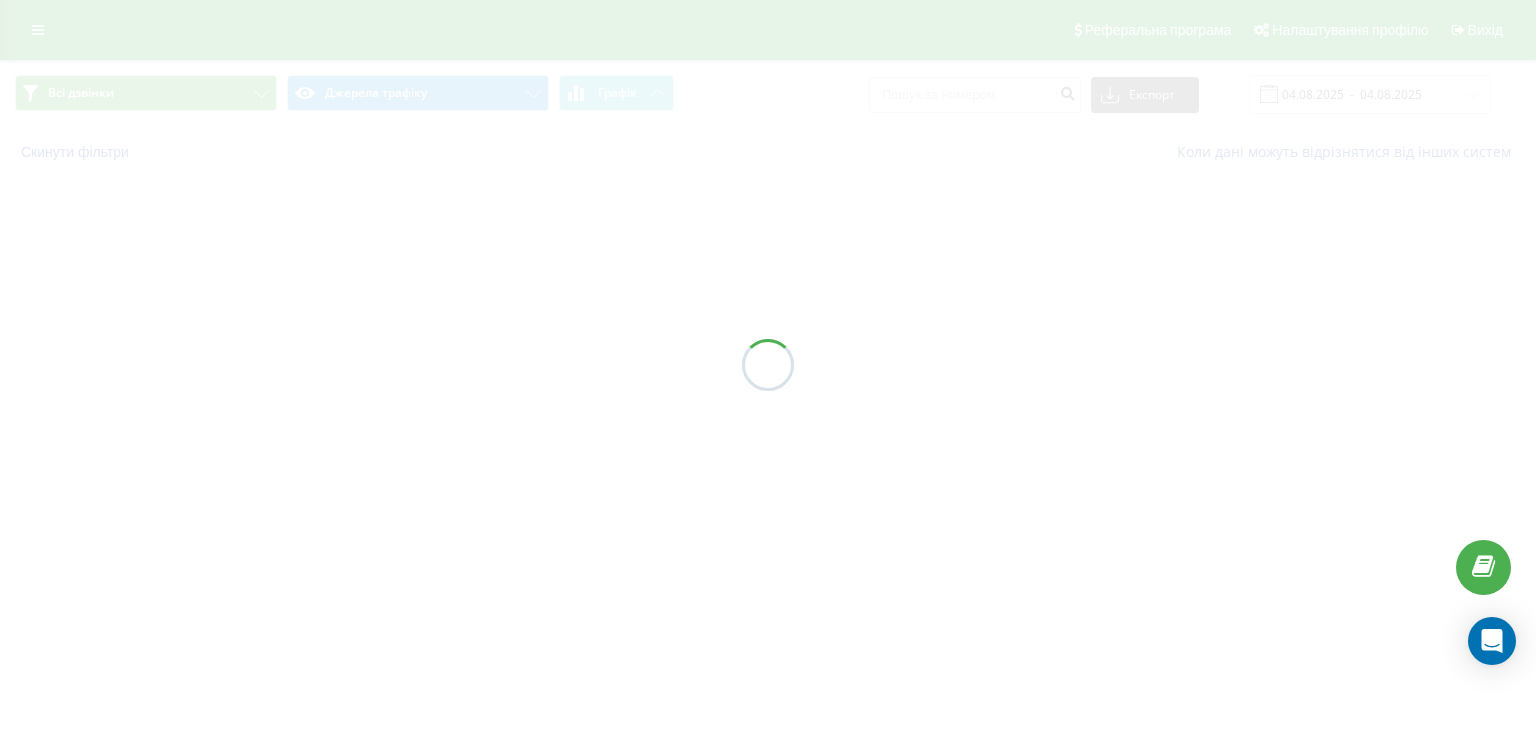 scroll, scrollTop: 0, scrollLeft: 0, axis: both 